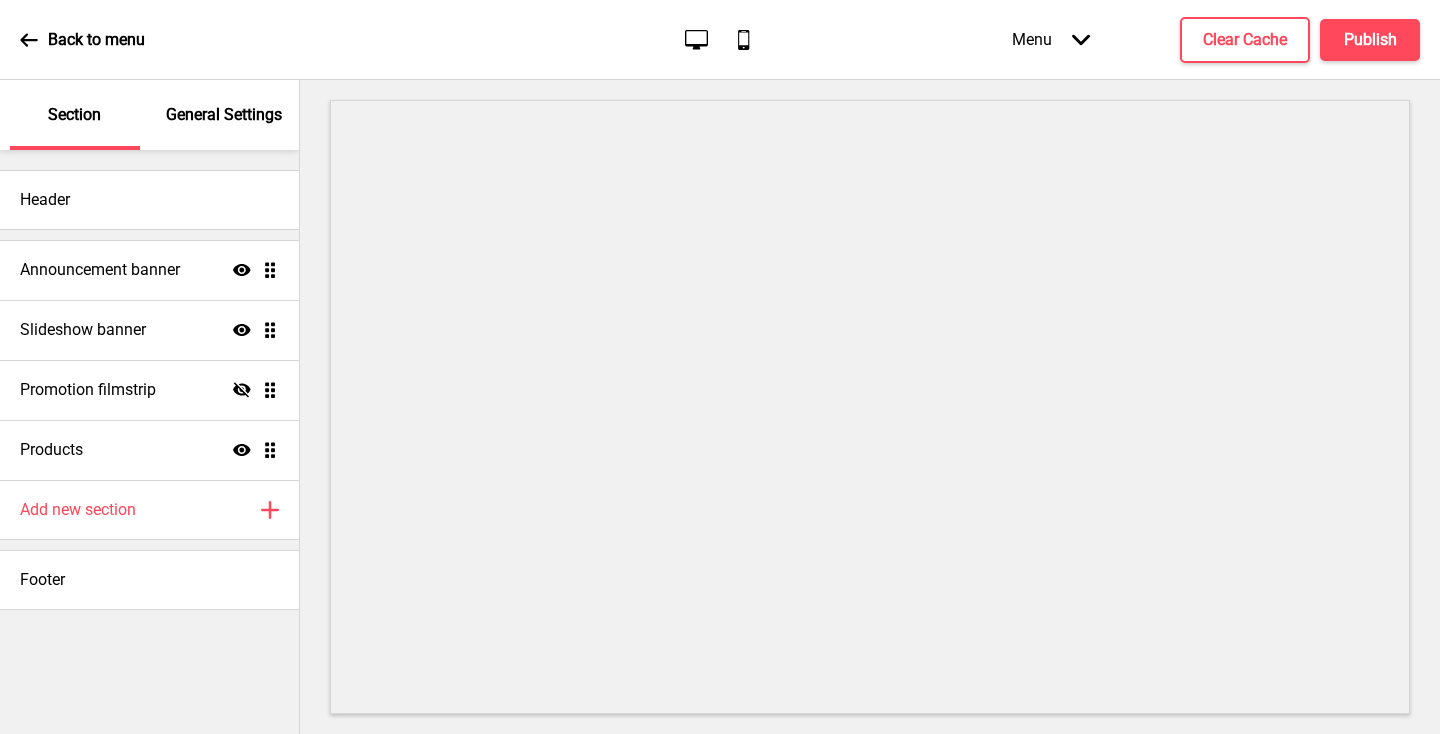 scroll, scrollTop: 0, scrollLeft: 0, axis: both 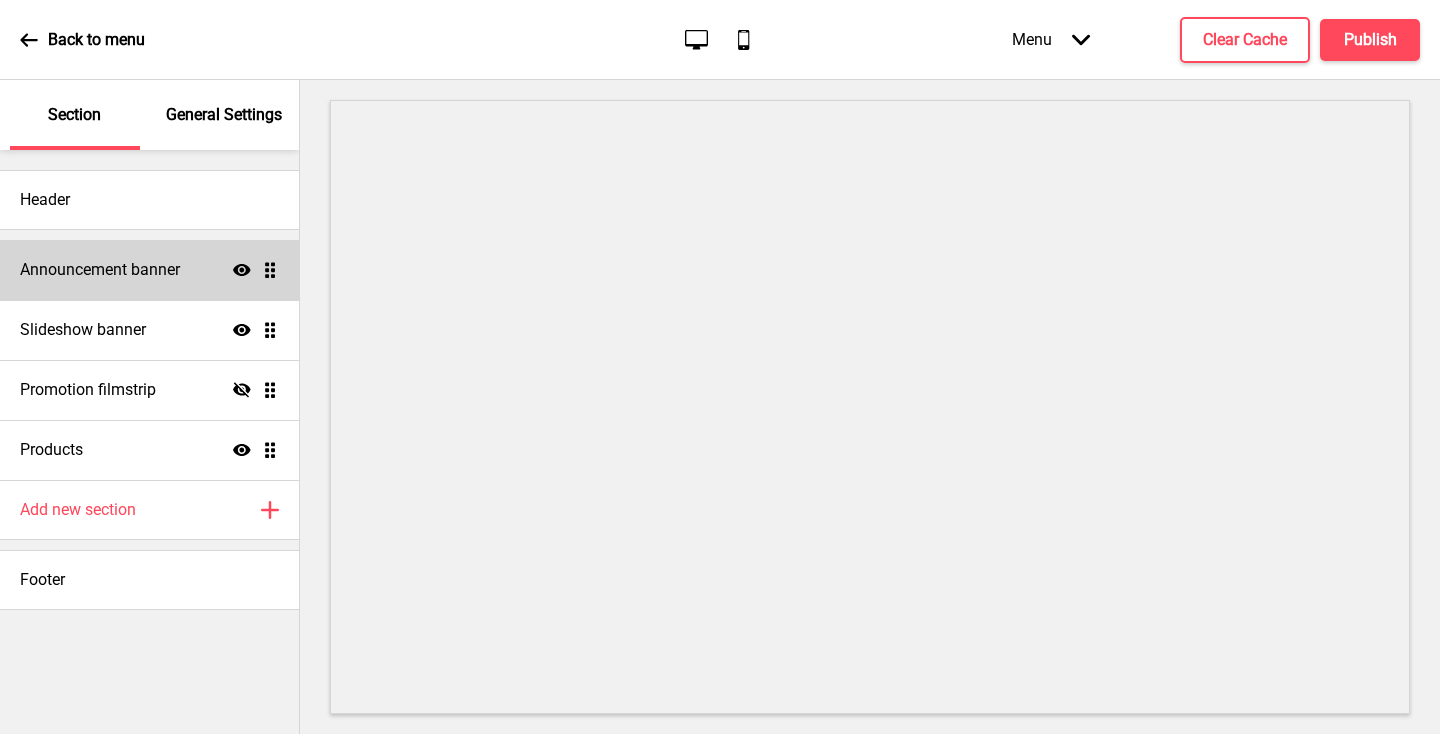 click on "Announcement banner Show Drag" at bounding box center (149, 270) 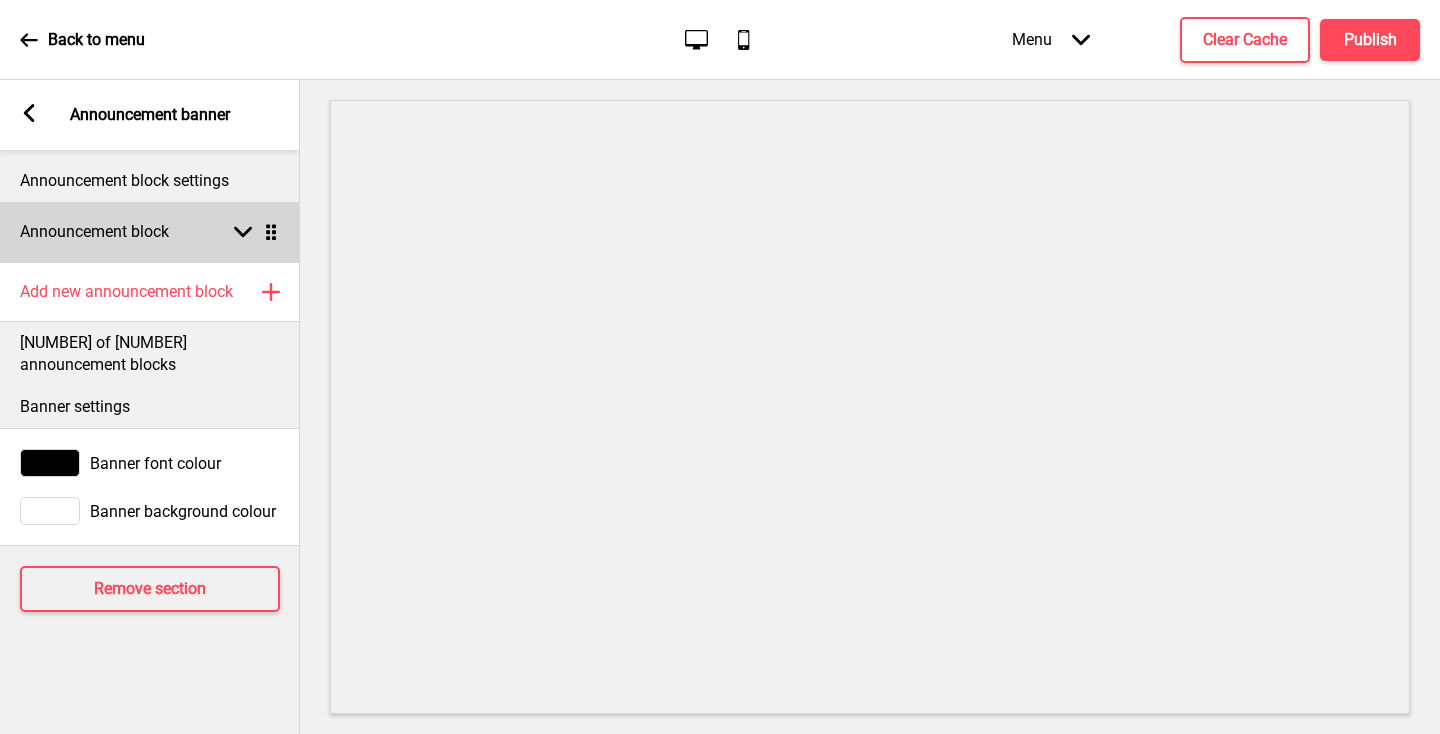 click at bounding box center (243, 232) 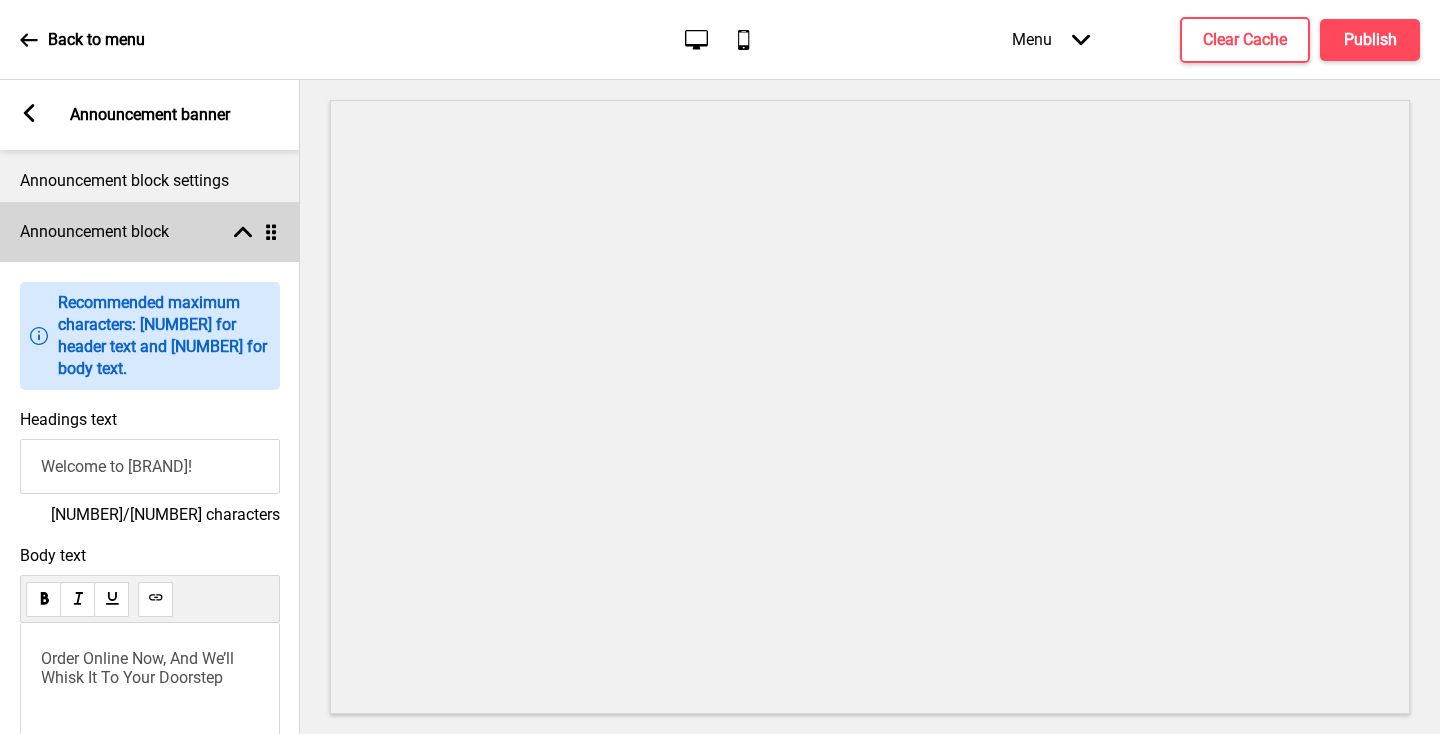 click at bounding box center [243, 232] 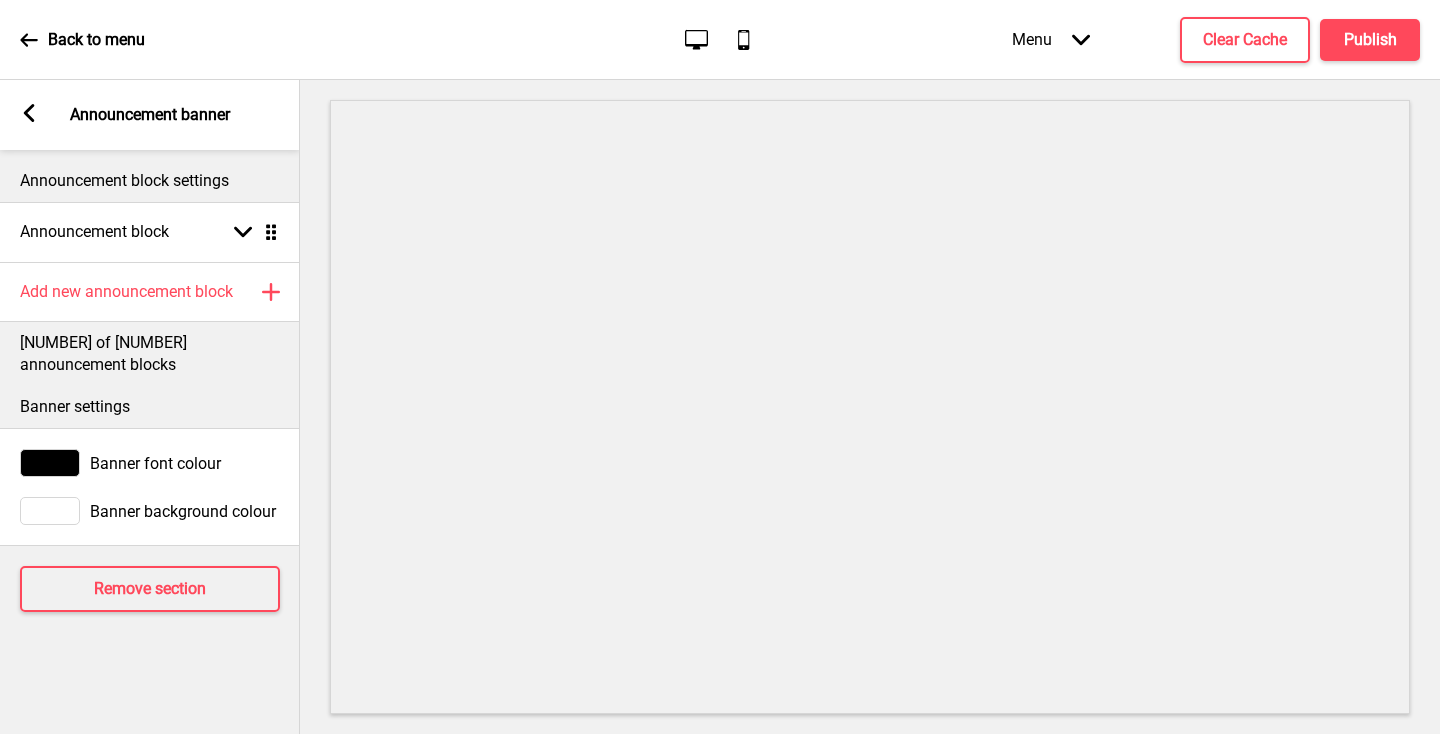 click on "Arrow left Announcement banner" at bounding box center [150, 115] 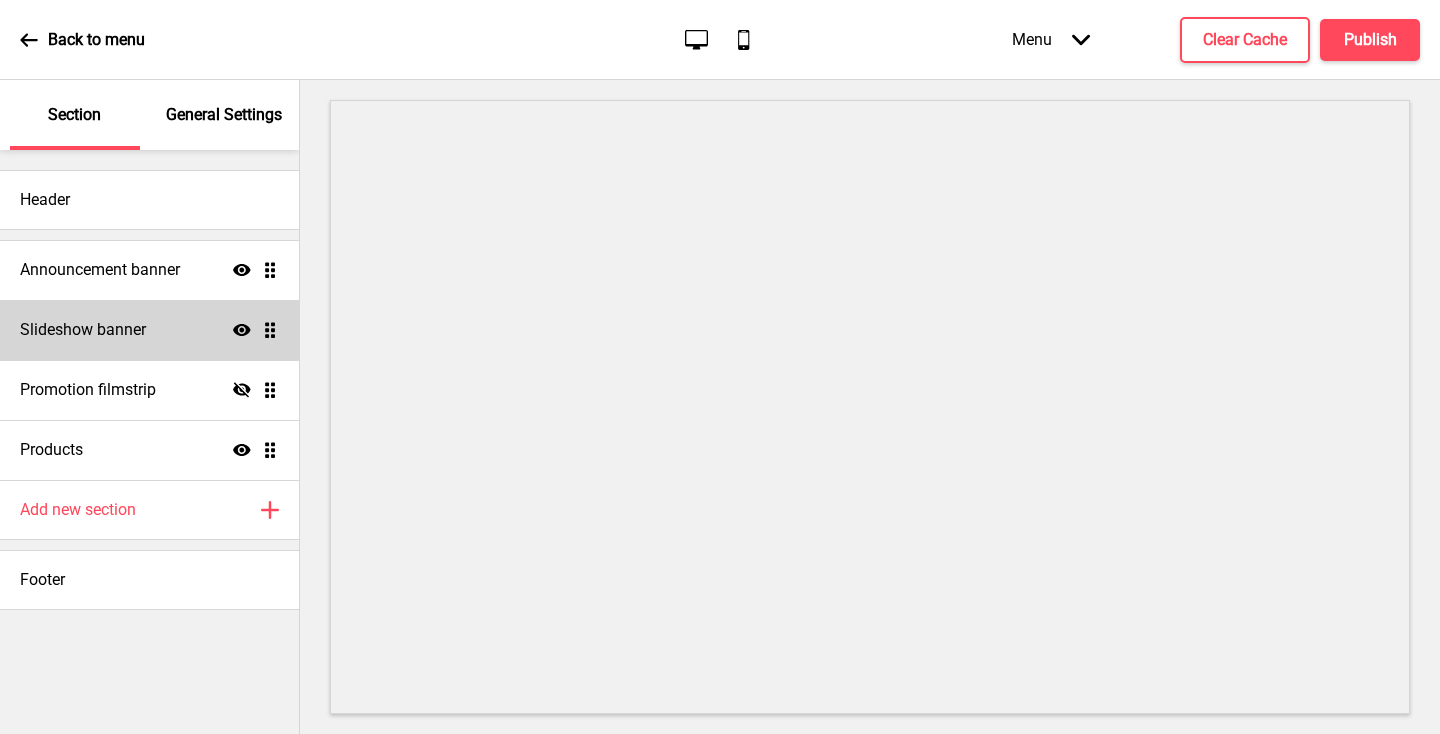 click on "Slideshow banner Show Drag" at bounding box center [149, 270] 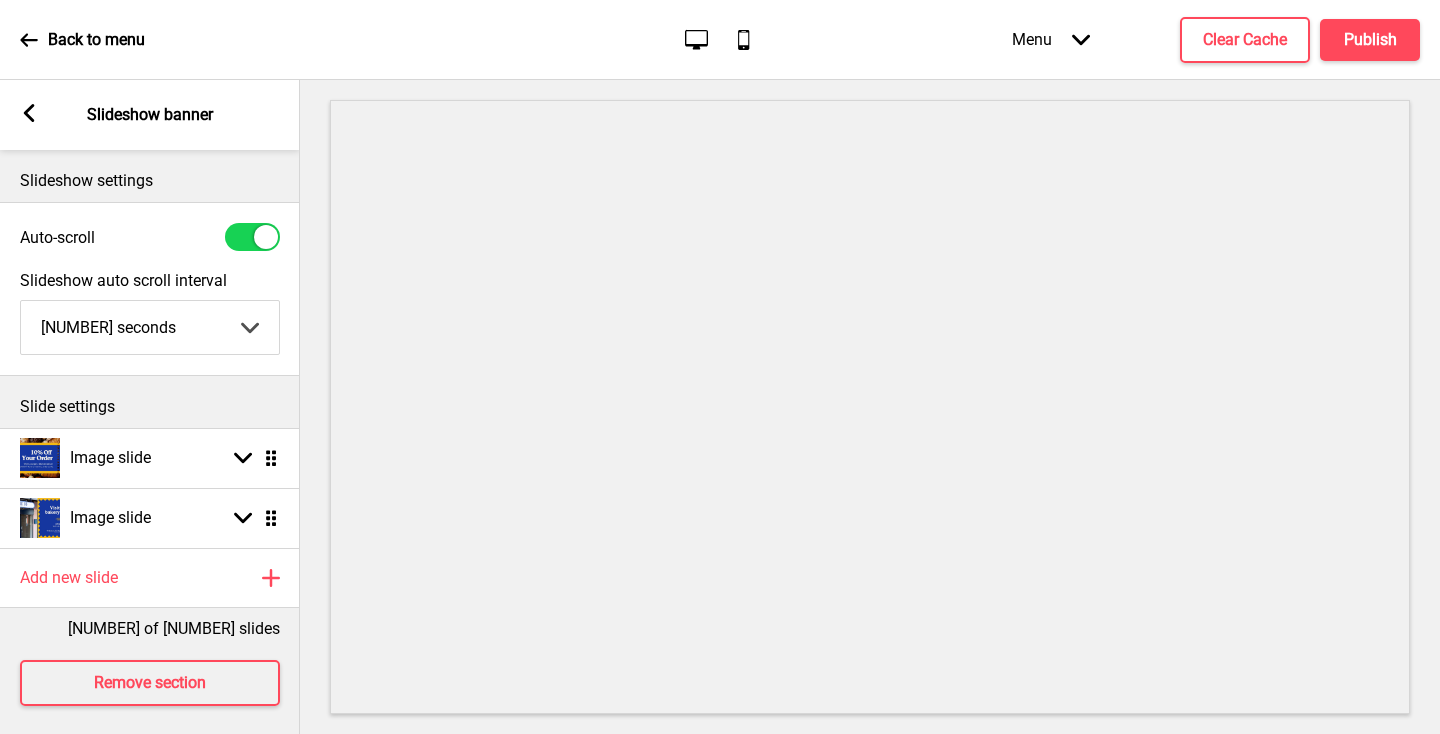 scroll, scrollTop: 12, scrollLeft: 0, axis: vertical 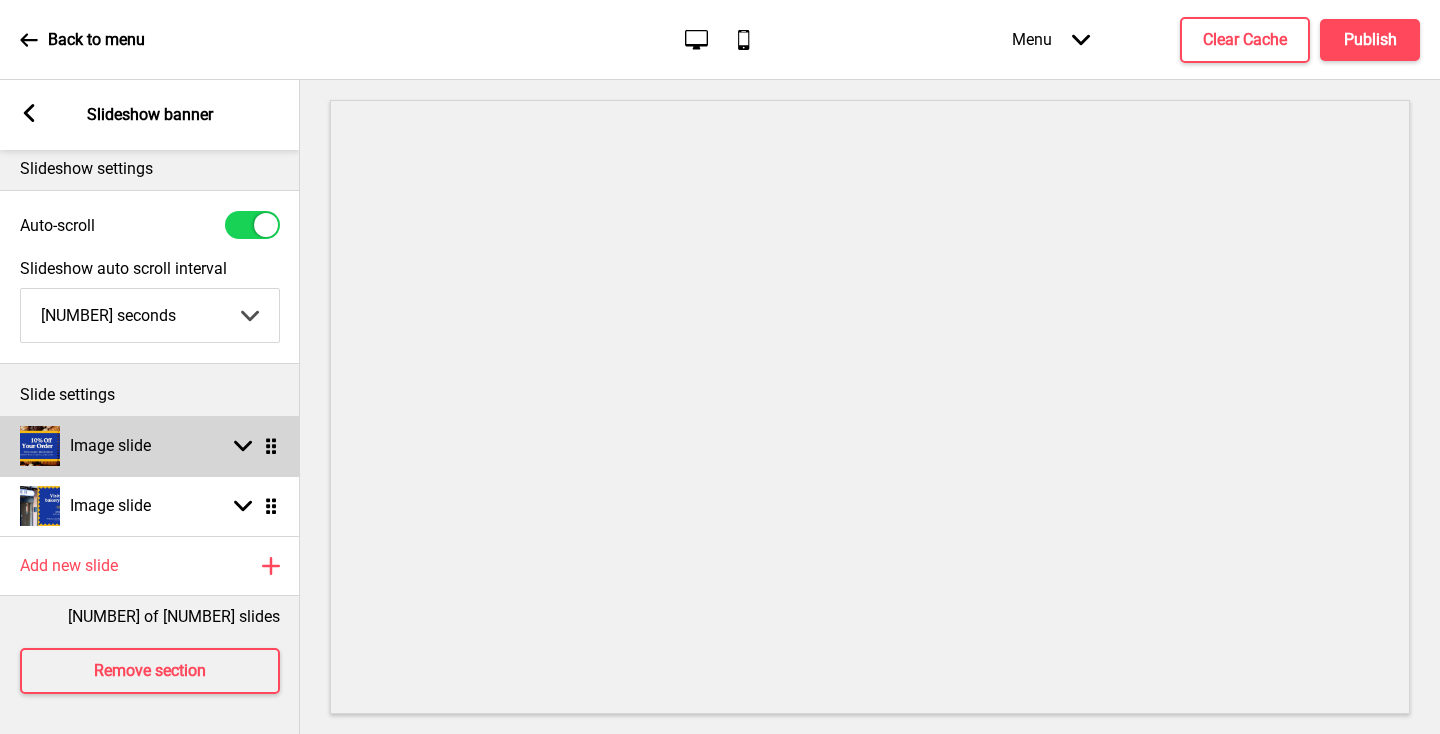 click at bounding box center (243, 446) 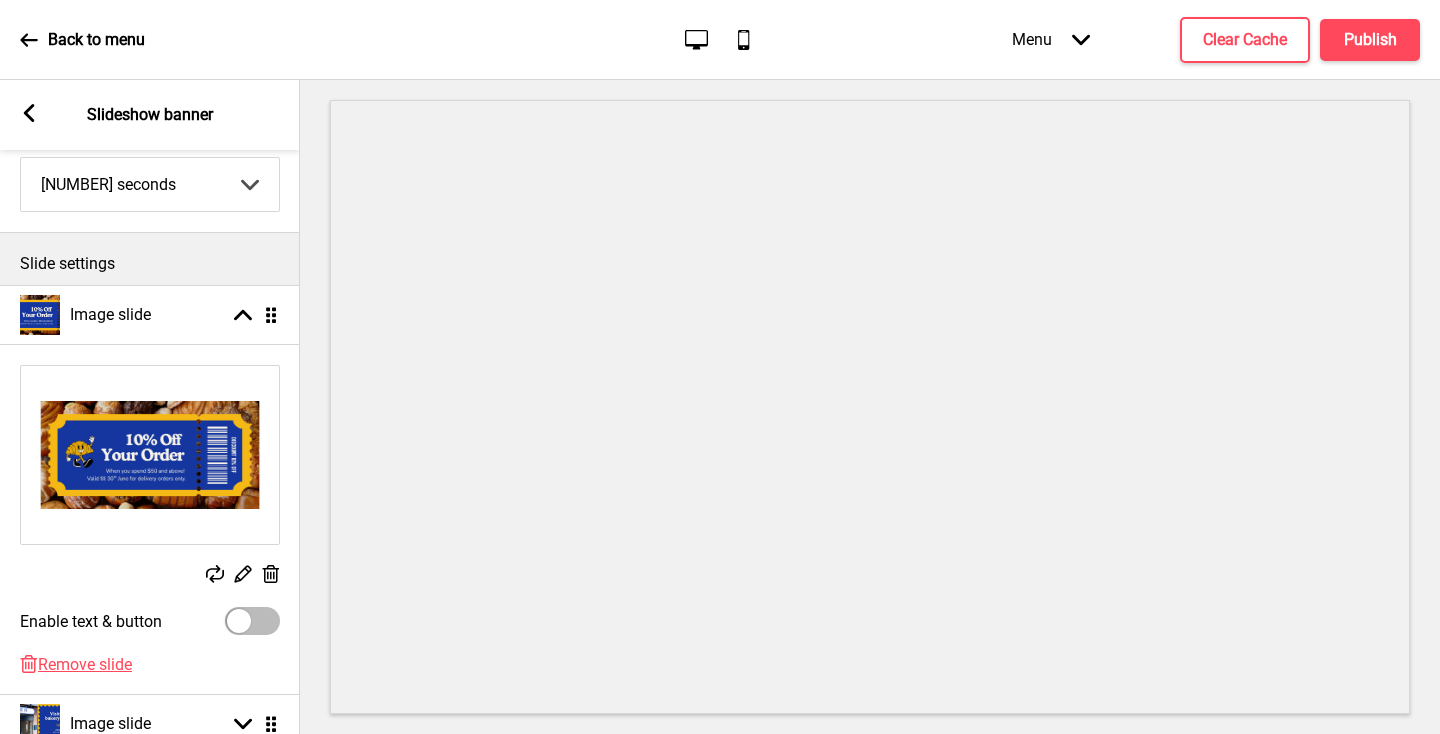 scroll, scrollTop: 162, scrollLeft: 0, axis: vertical 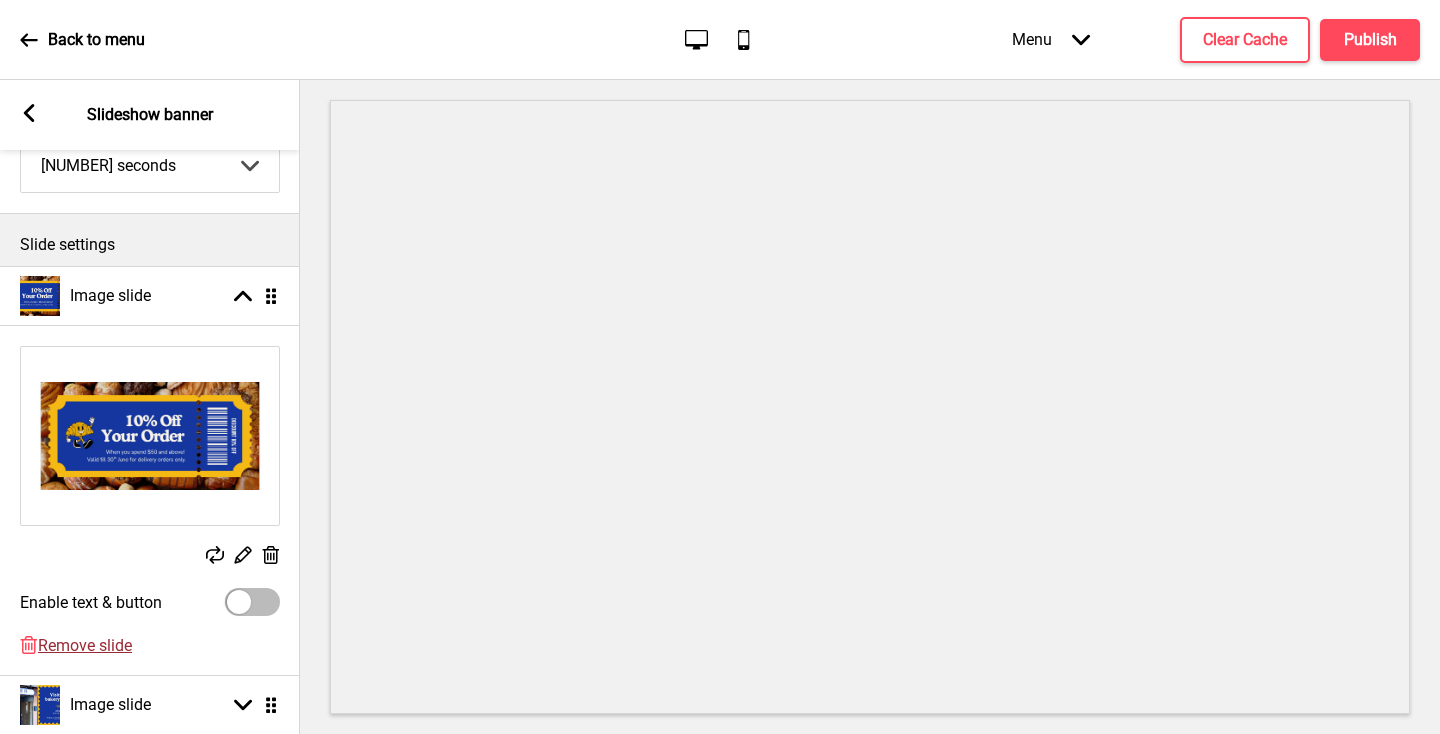 click on "Remove slide" at bounding box center (85, 645) 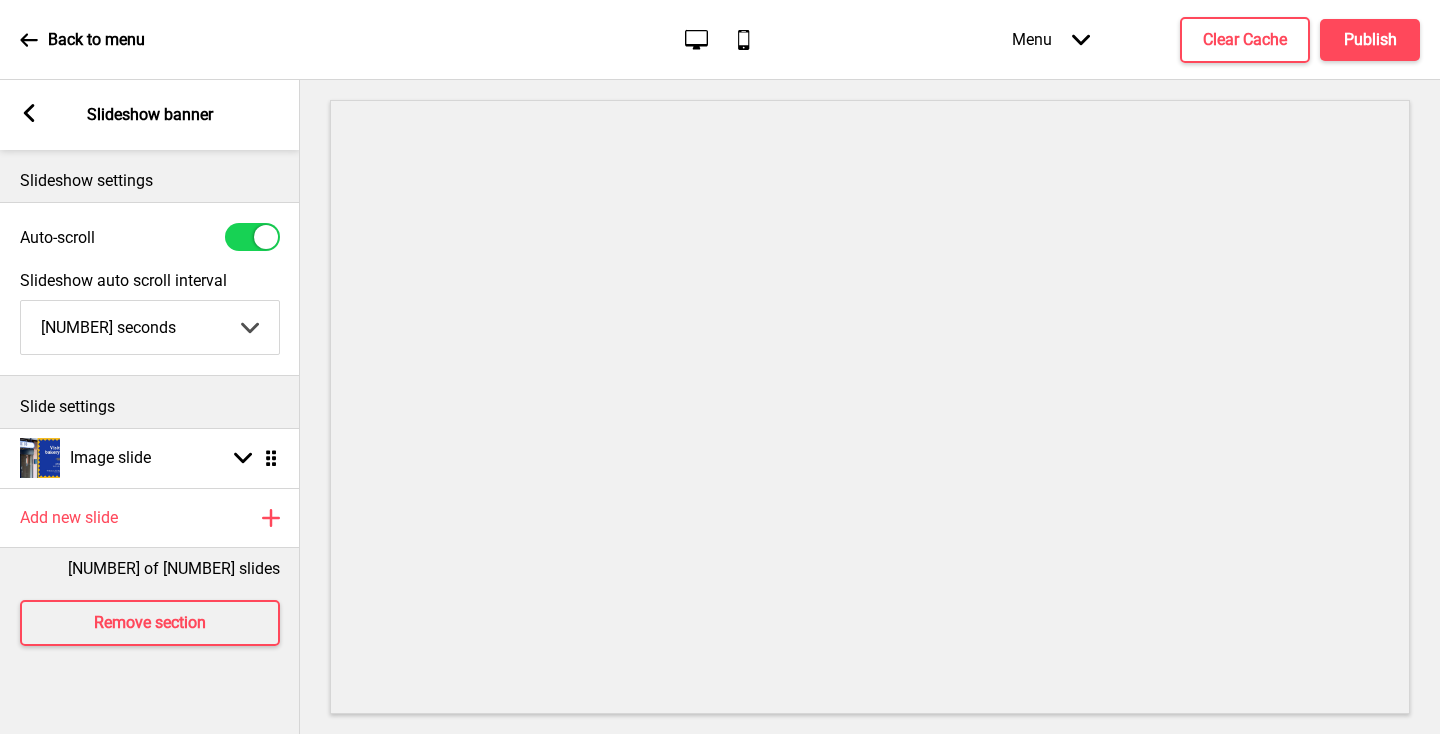 scroll, scrollTop: 0, scrollLeft: 0, axis: both 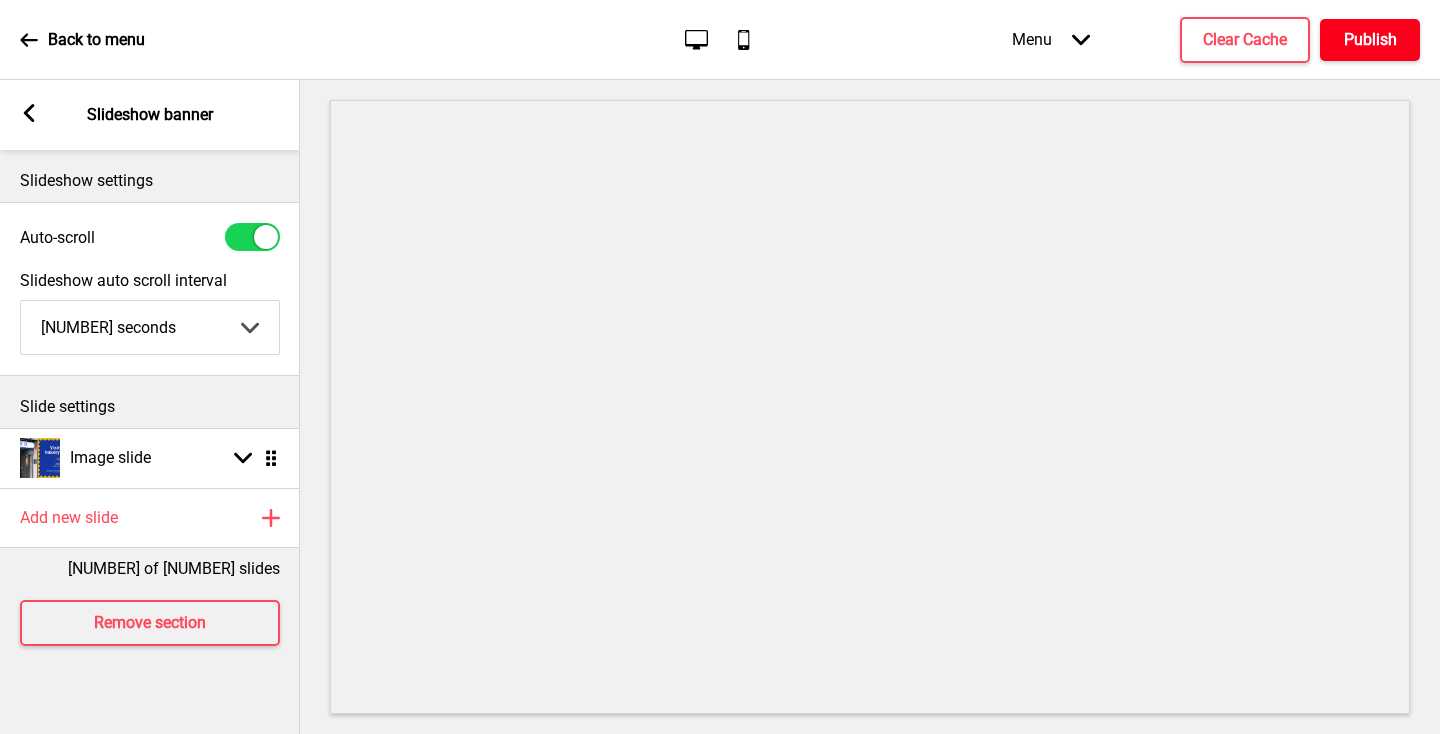 click on "Publish" at bounding box center (1370, 40) 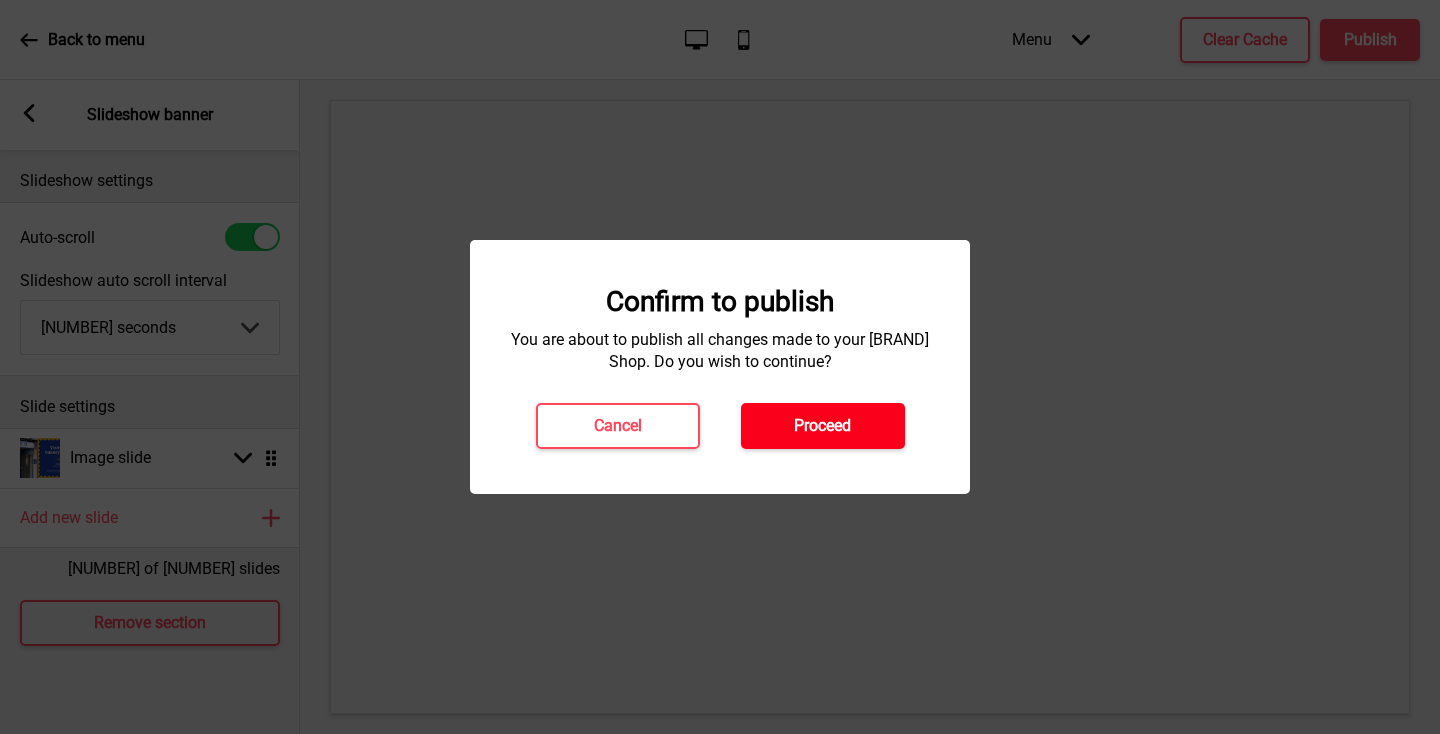click on "Proceed" at bounding box center [823, 426] 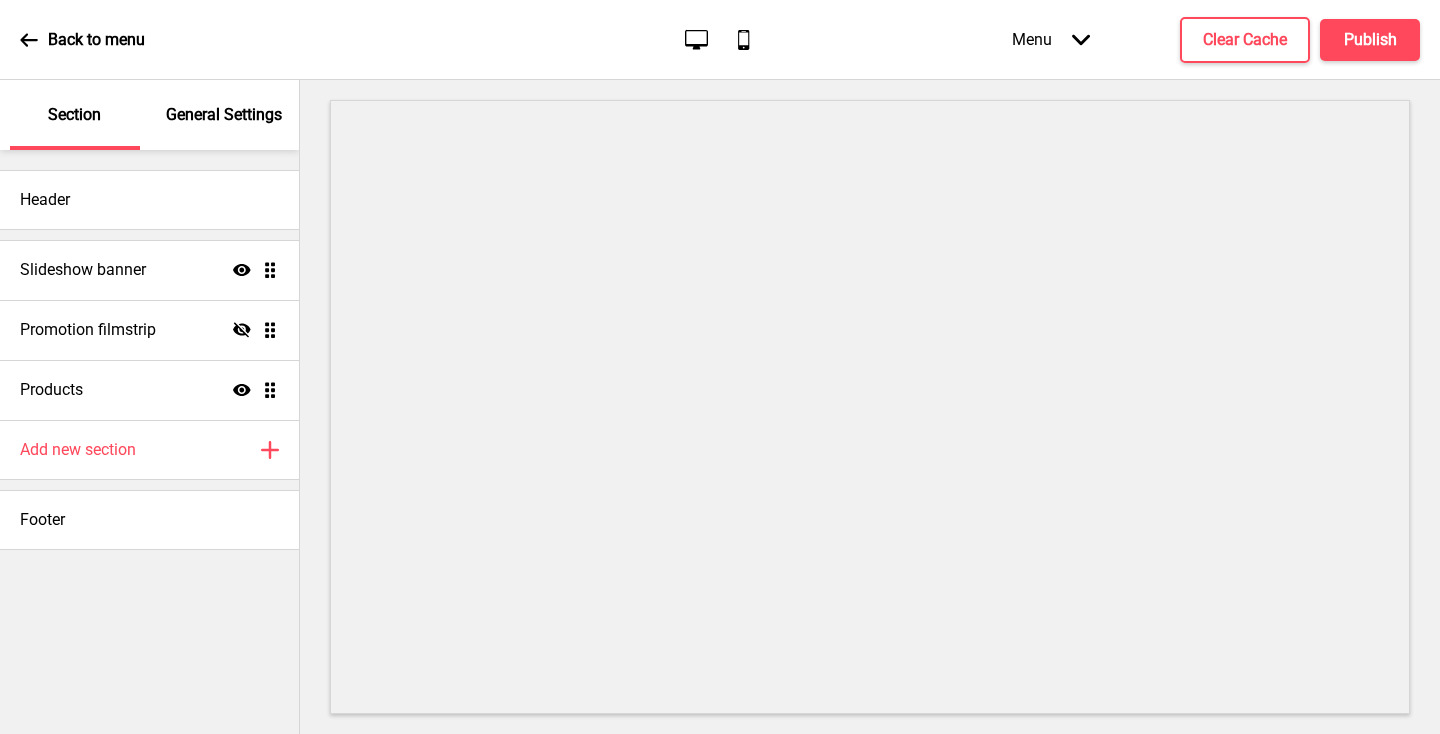 scroll, scrollTop: 0, scrollLeft: 0, axis: both 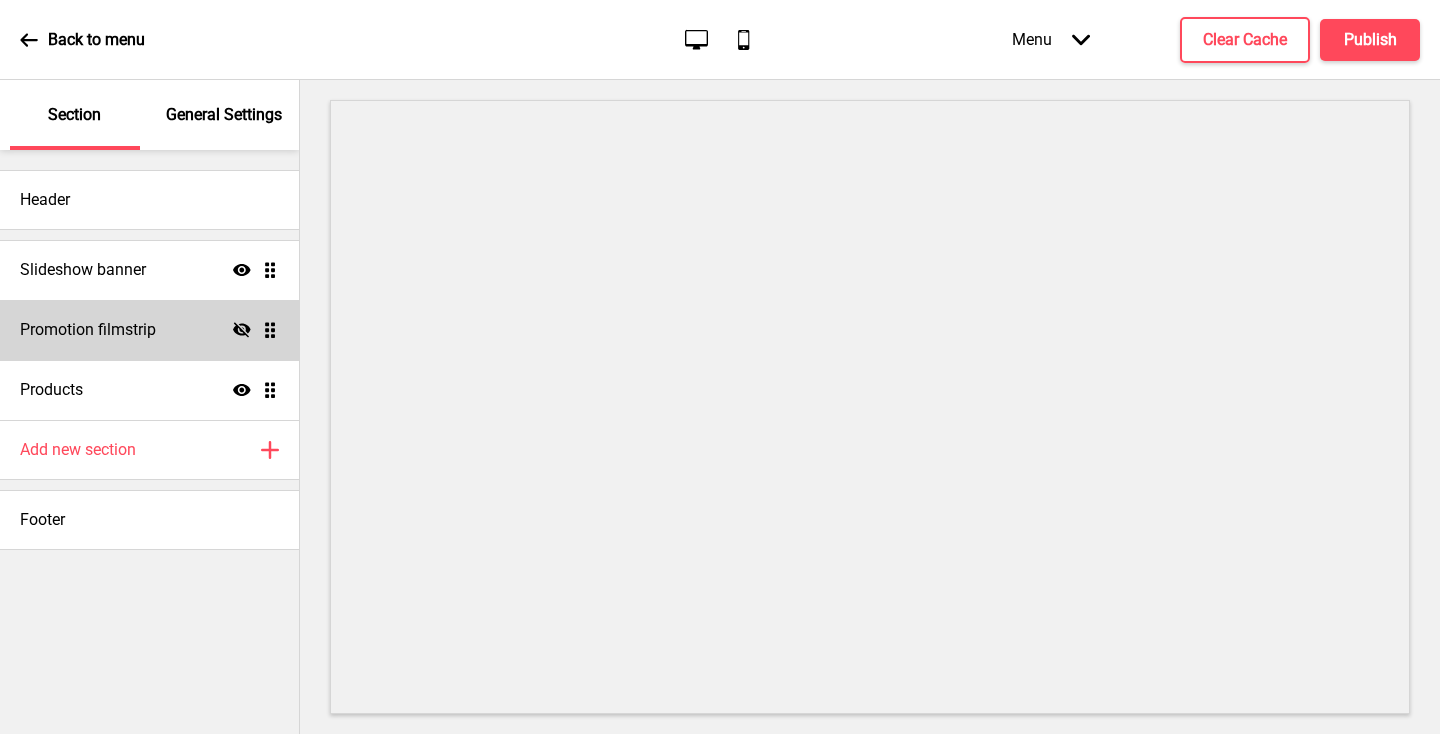 click on "Promotion filmstrip Hide Drag" at bounding box center (149, 270) 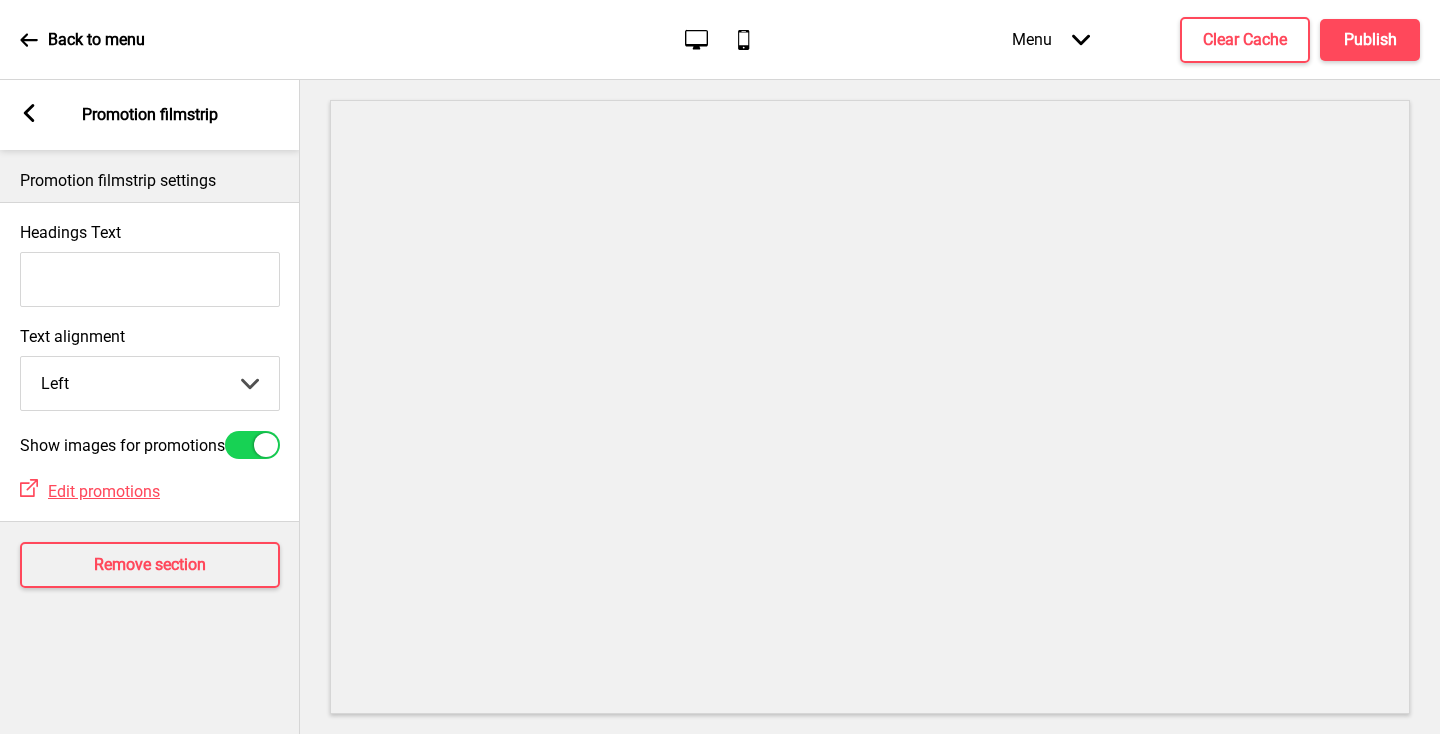 click on "Arrow left" at bounding box center (29, 115) 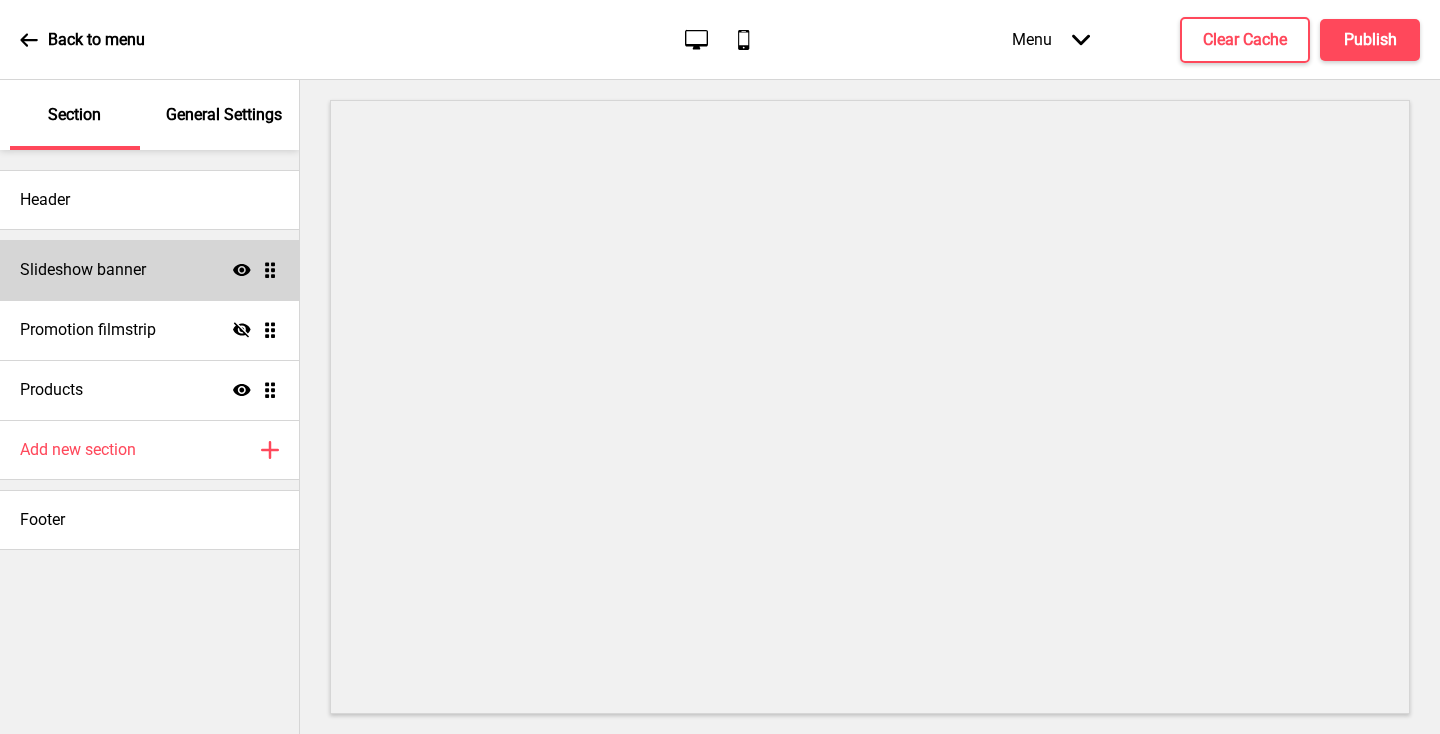 click on "Slideshow banner Show Drag" at bounding box center (149, 270) 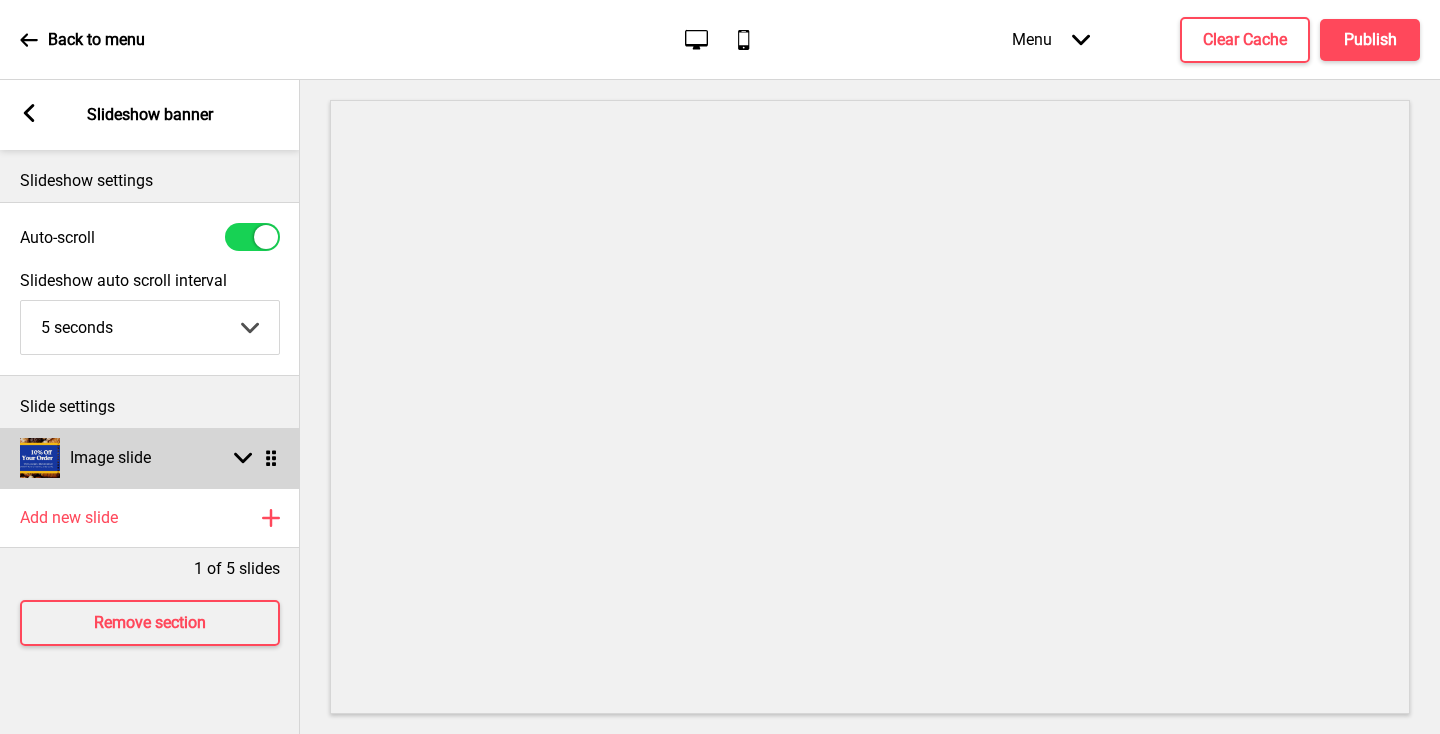 click on "Image slide Arrow down Drag" at bounding box center [150, 458] 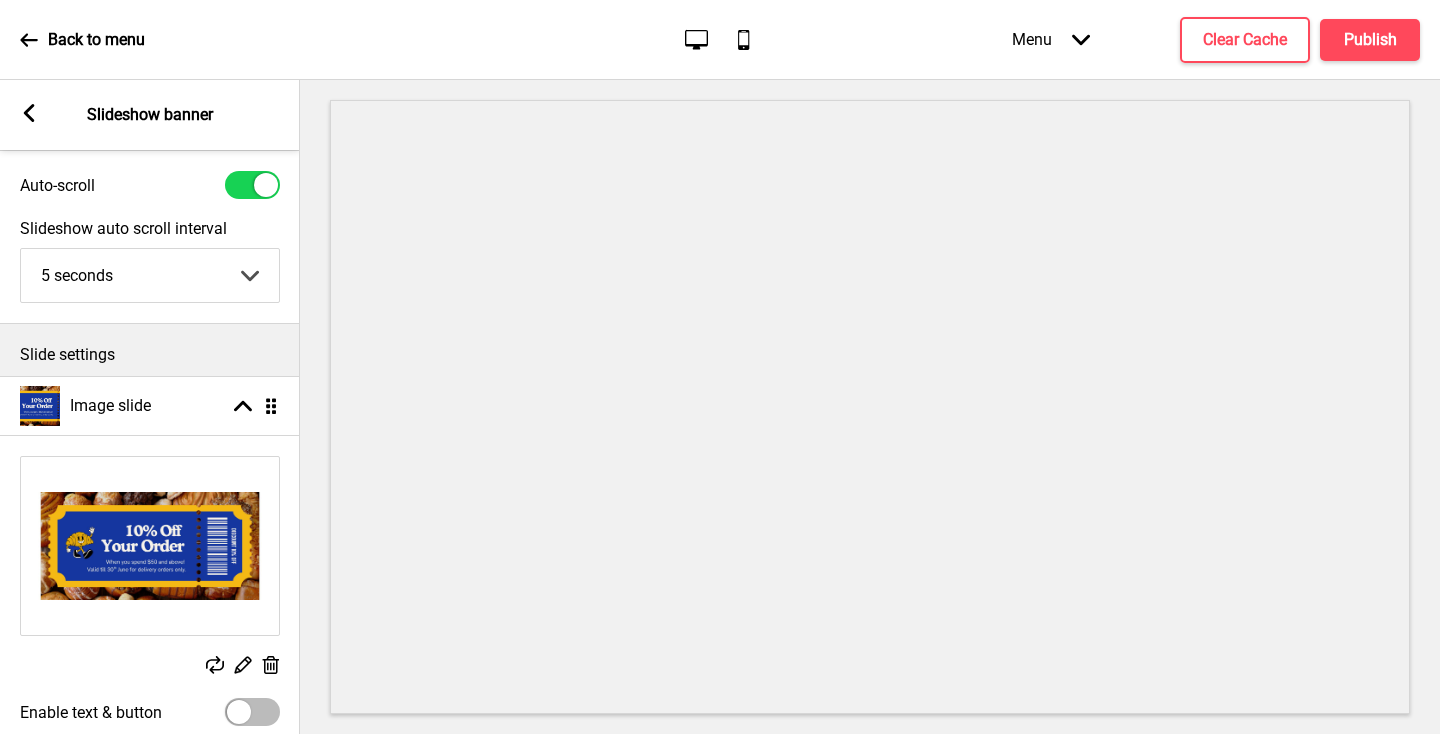 scroll, scrollTop: 99, scrollLeft: 0, axis: vertical 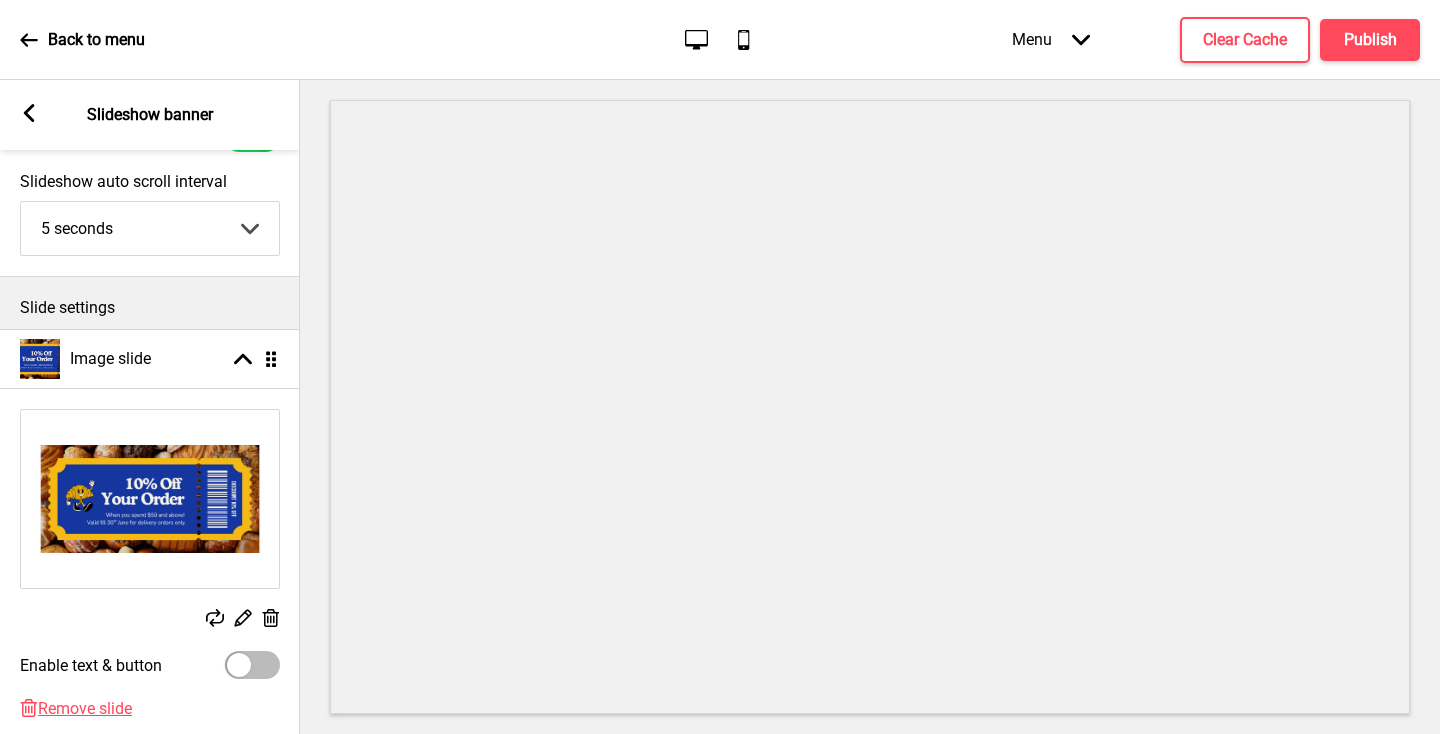 click at bounding box center (215, 618) 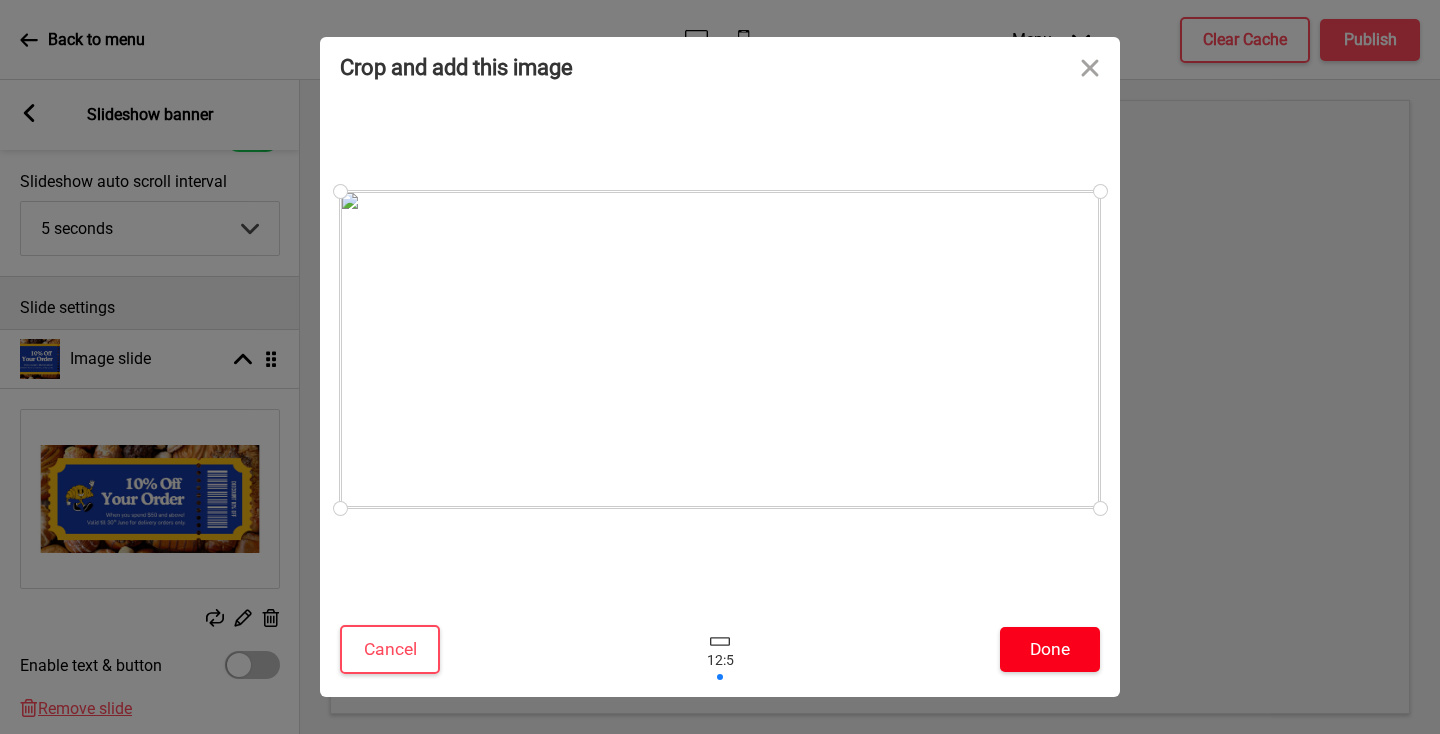 click on "Done" at bounding box center [1050, 649] 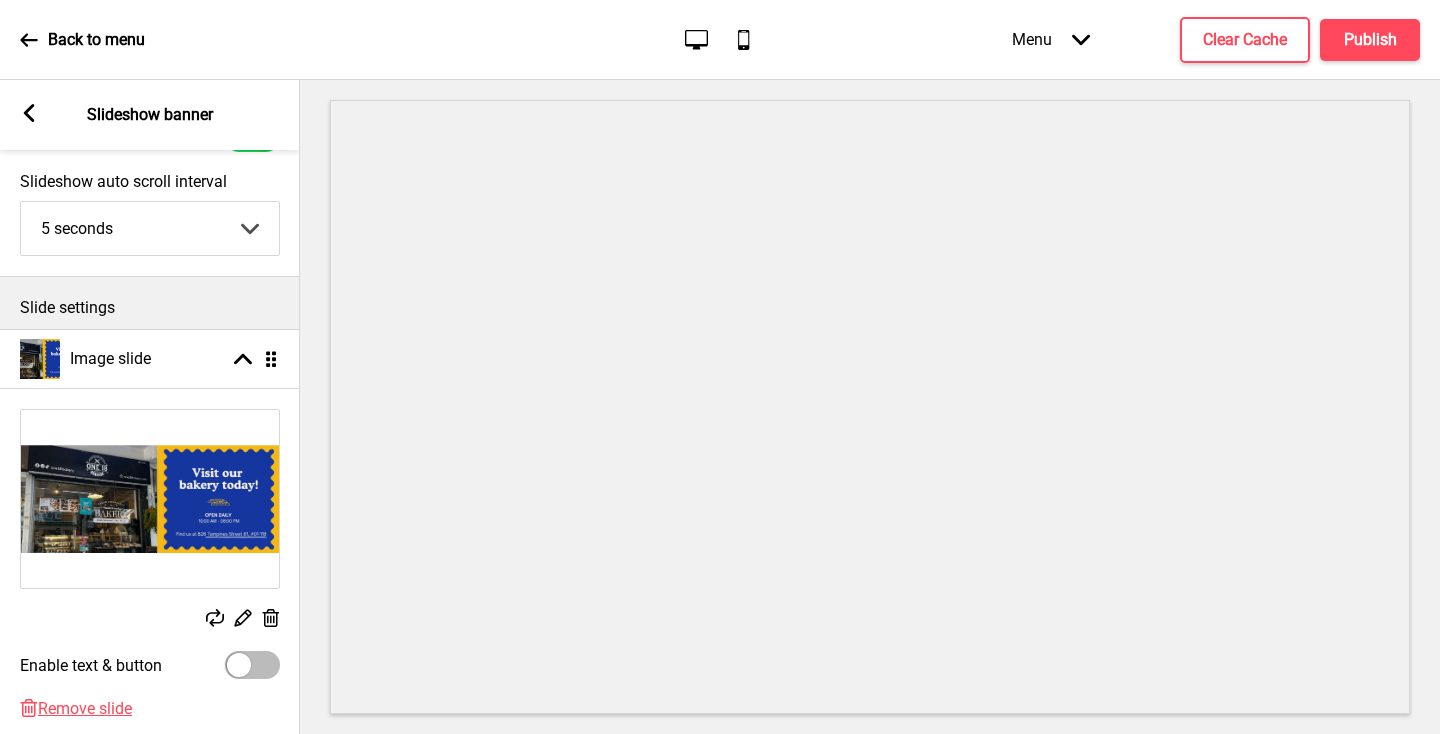 scroll, scrollTop: 0, scrollLeft: 0, axis: both 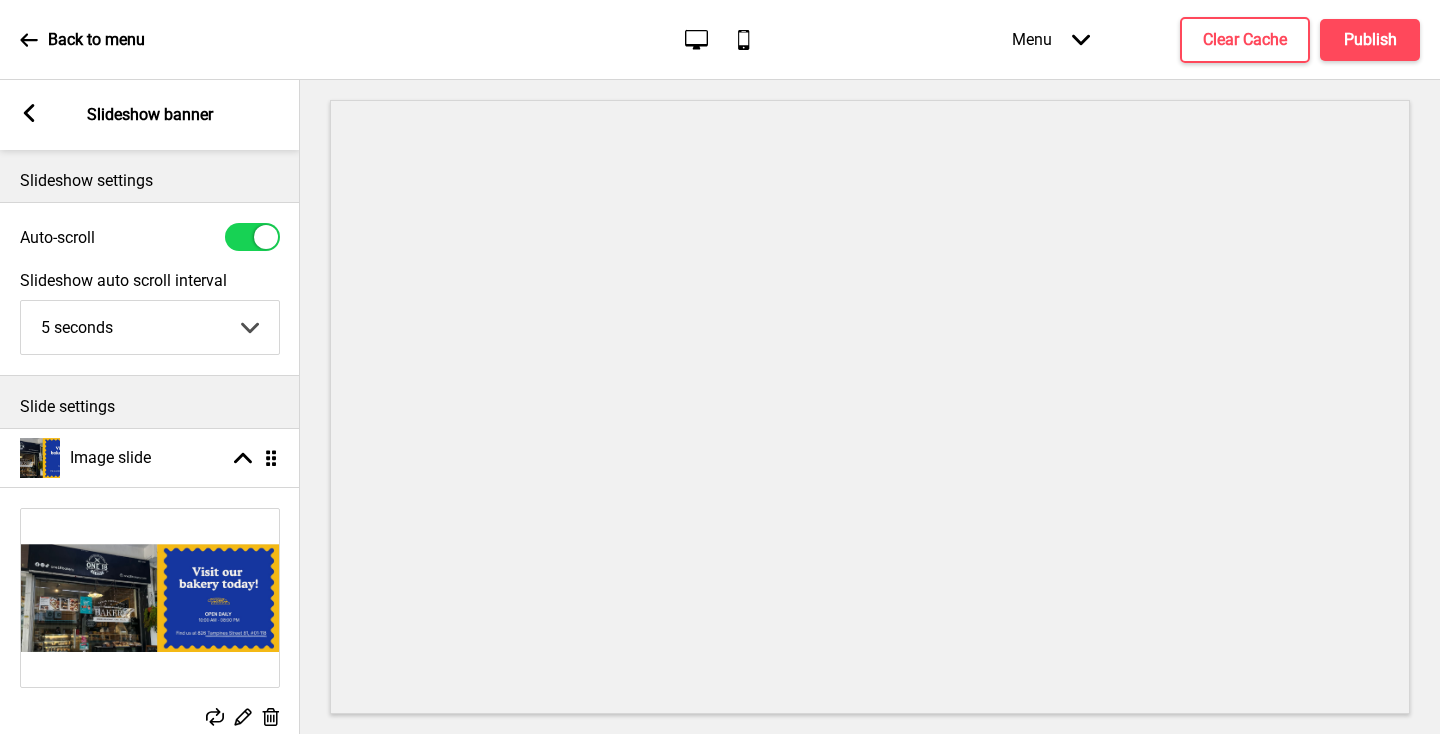 click on "Slideshow banner" at bounding box center [150, 115] 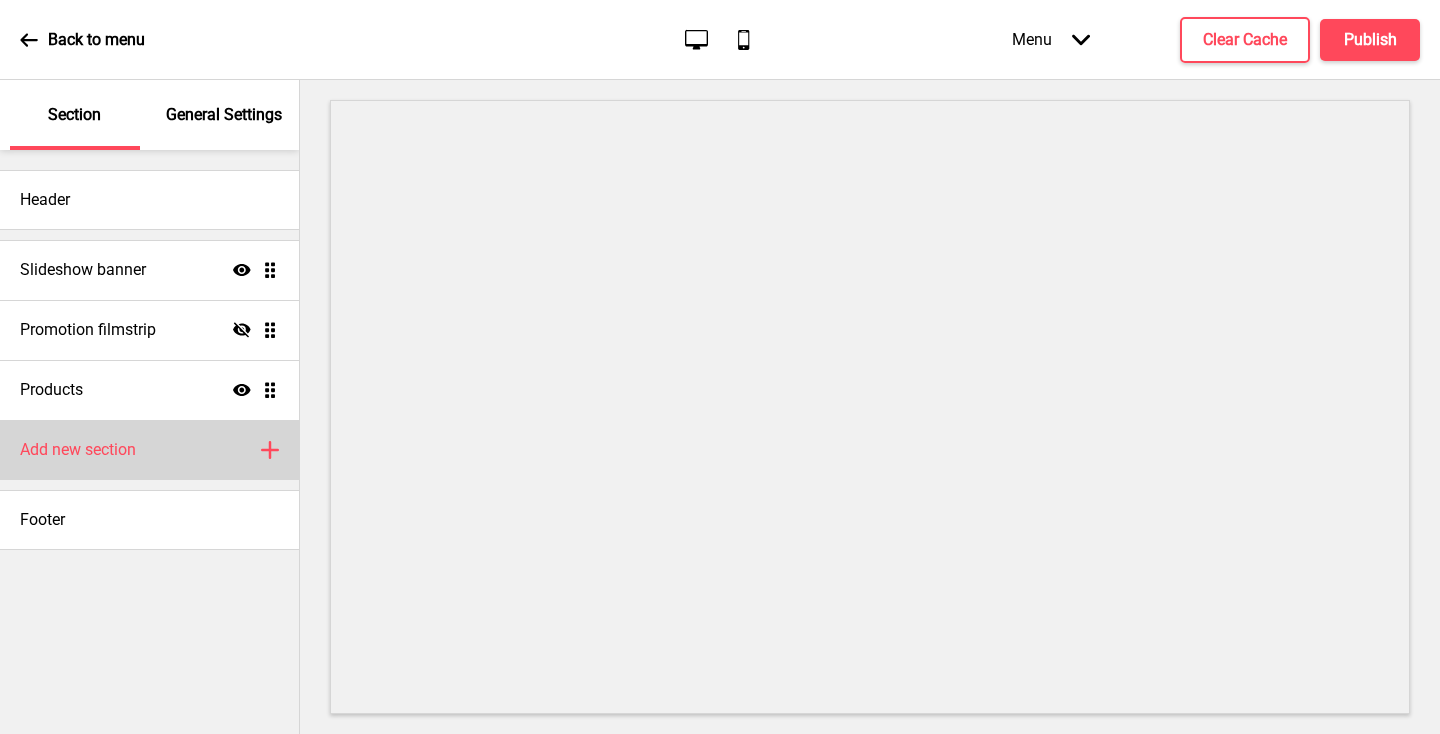 click on "Add new section Plus" at bounding box center [149, 450] 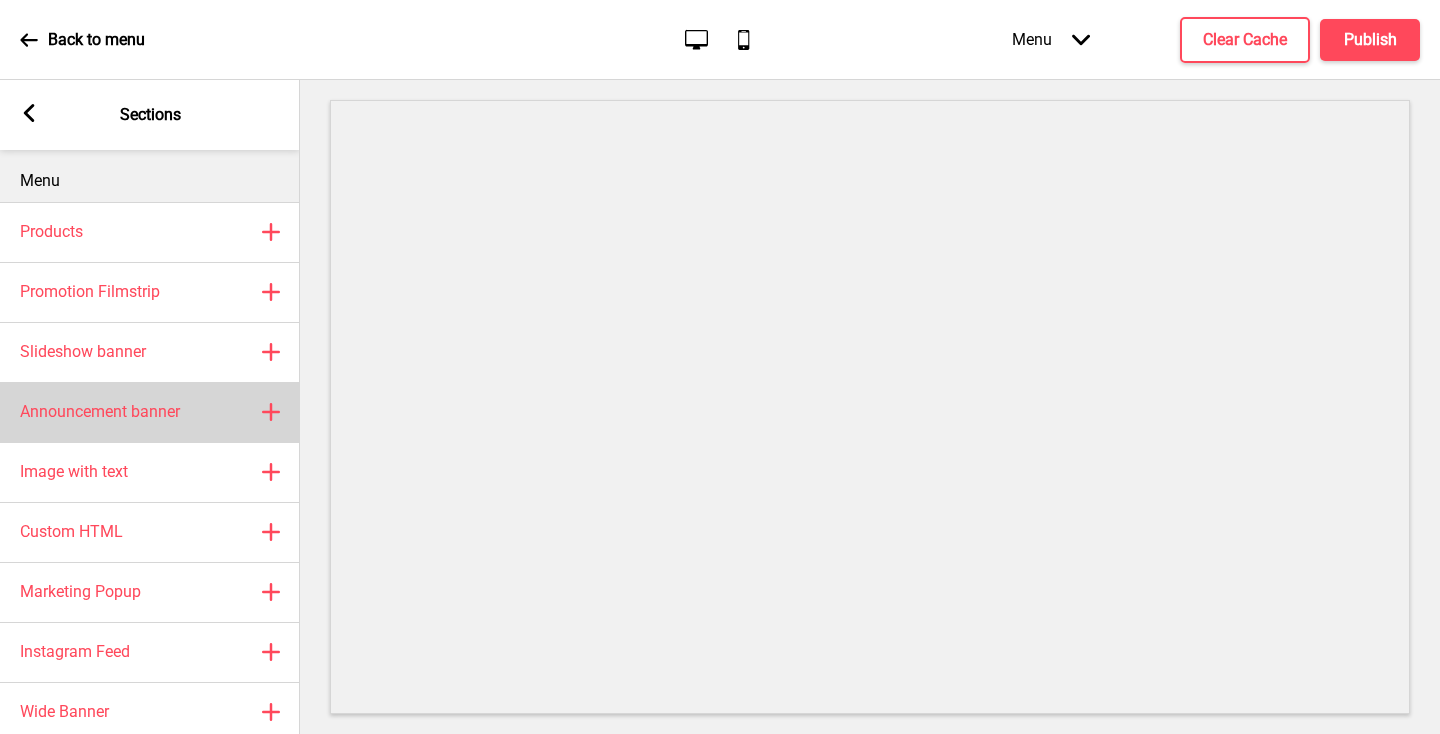 click on "Announcement banner Plus" at bounding box center (150, 412) 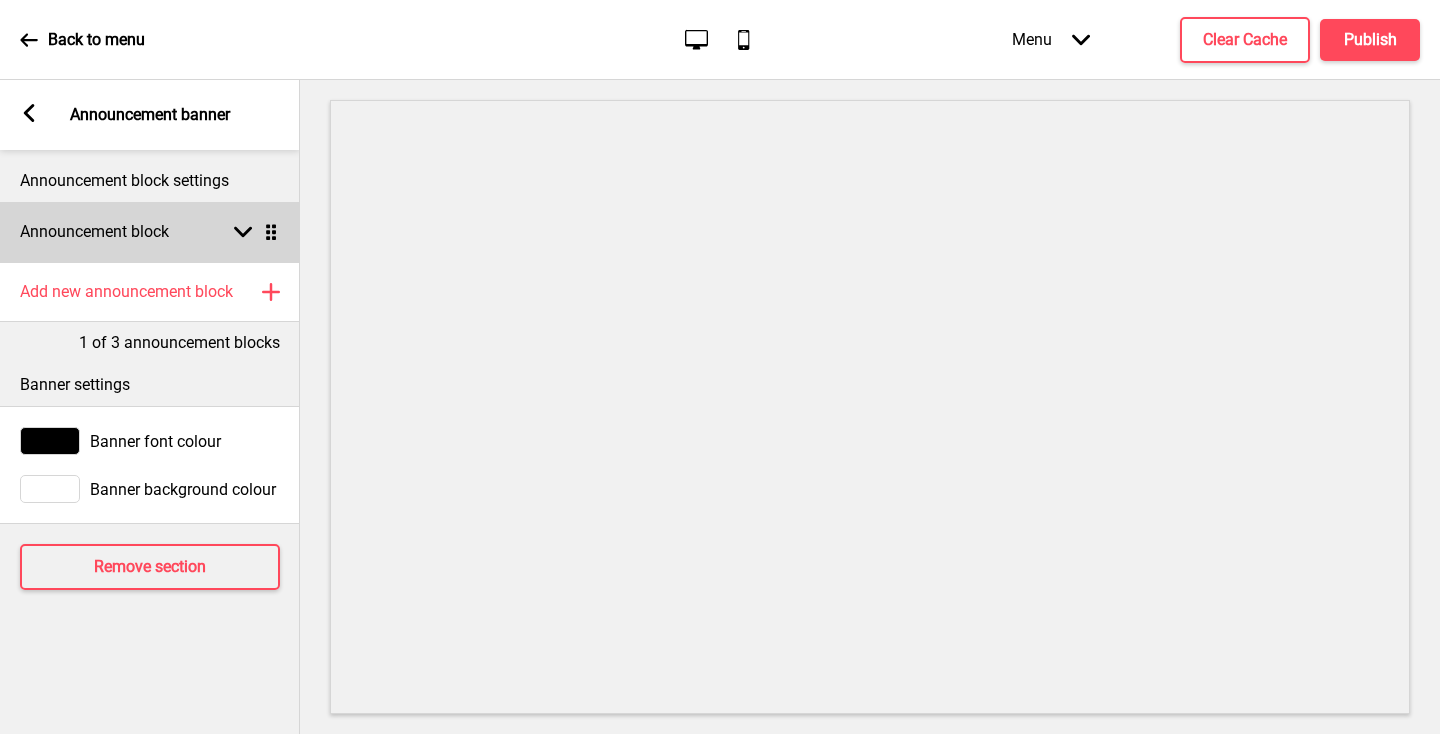 click on "Announcement block Arrow down Drag" at bounding box center (150, 232) 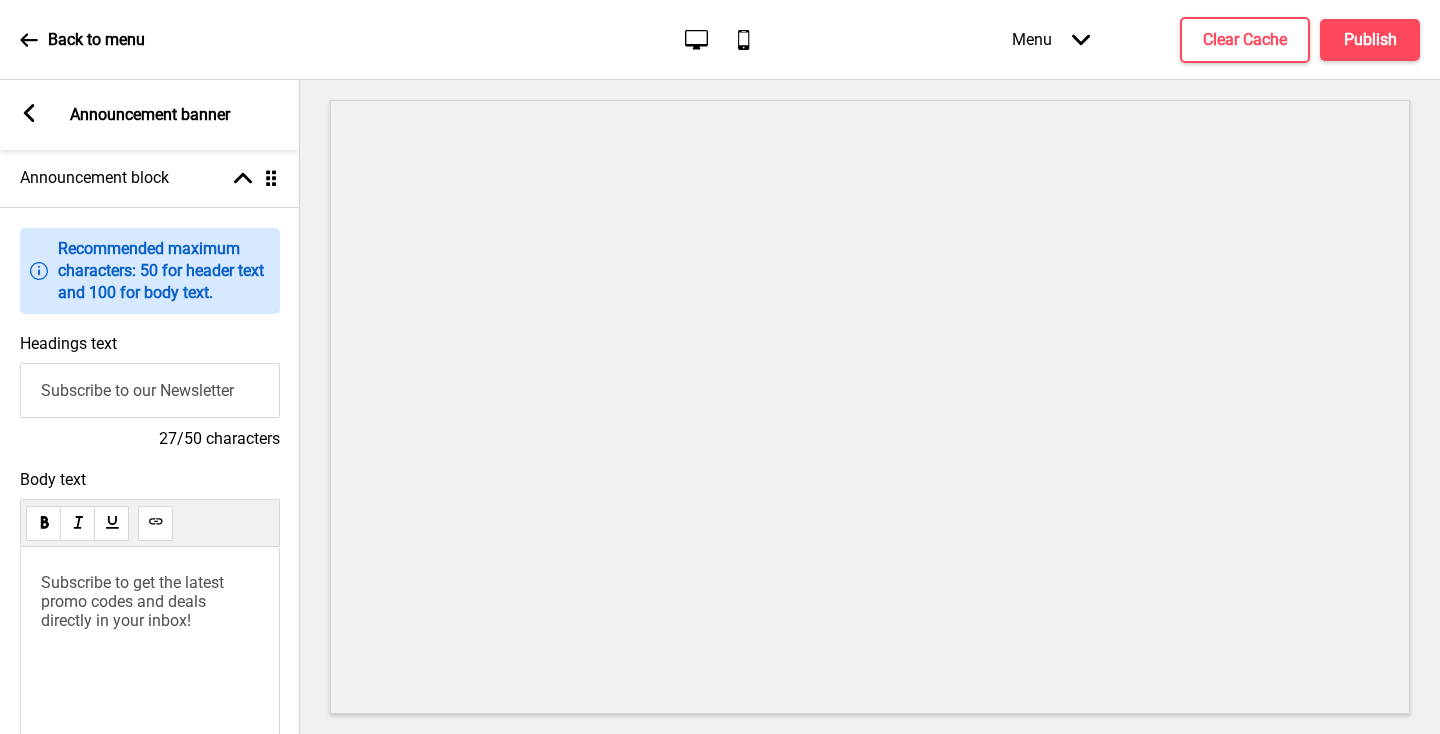 scroll, scrollTop: 72, scrollLeft: 0, axis: vertical 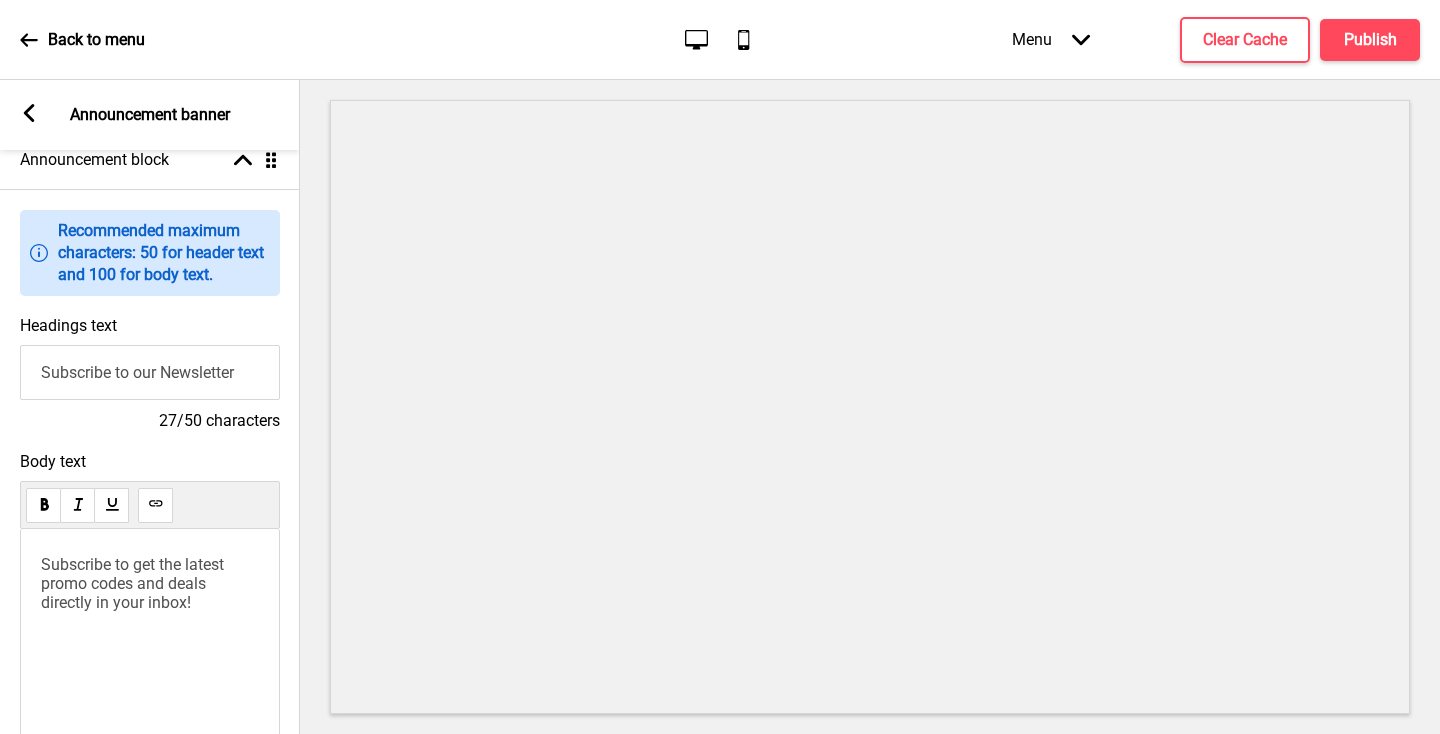 click on "Subscribe to our Newsletter" at bounding box center (150, 372) 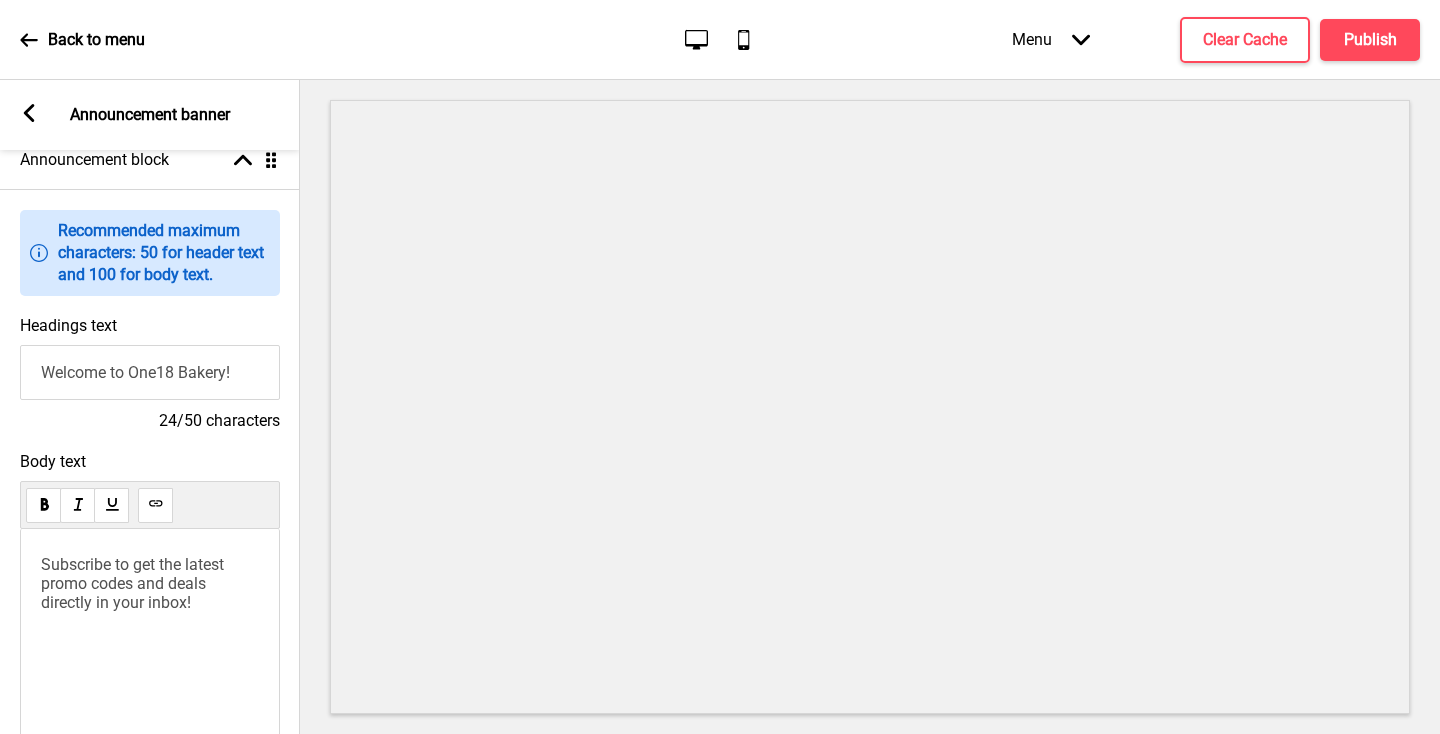 type on "Welcome to One18 Bakery!" 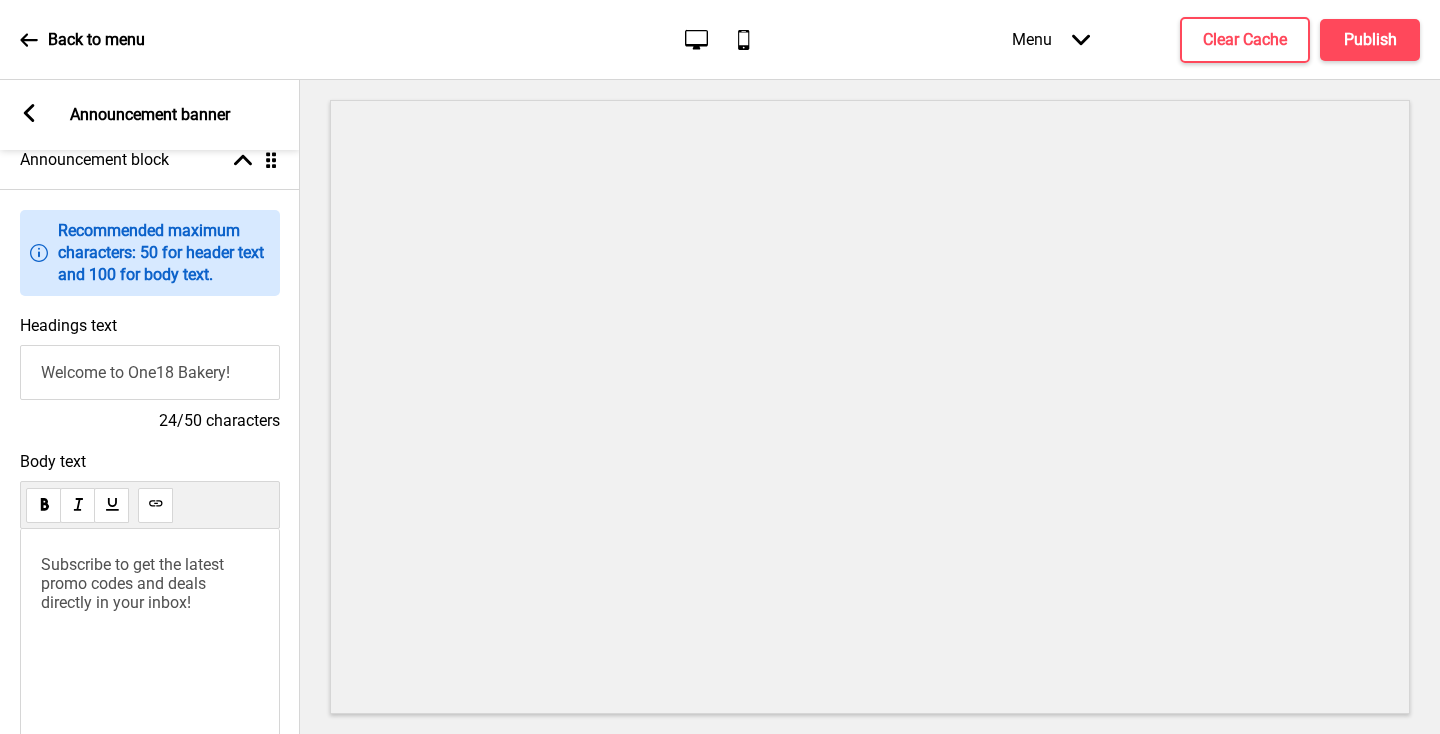 scroll, scrollTop: 115, scrollLeft: 0, axis: vertical 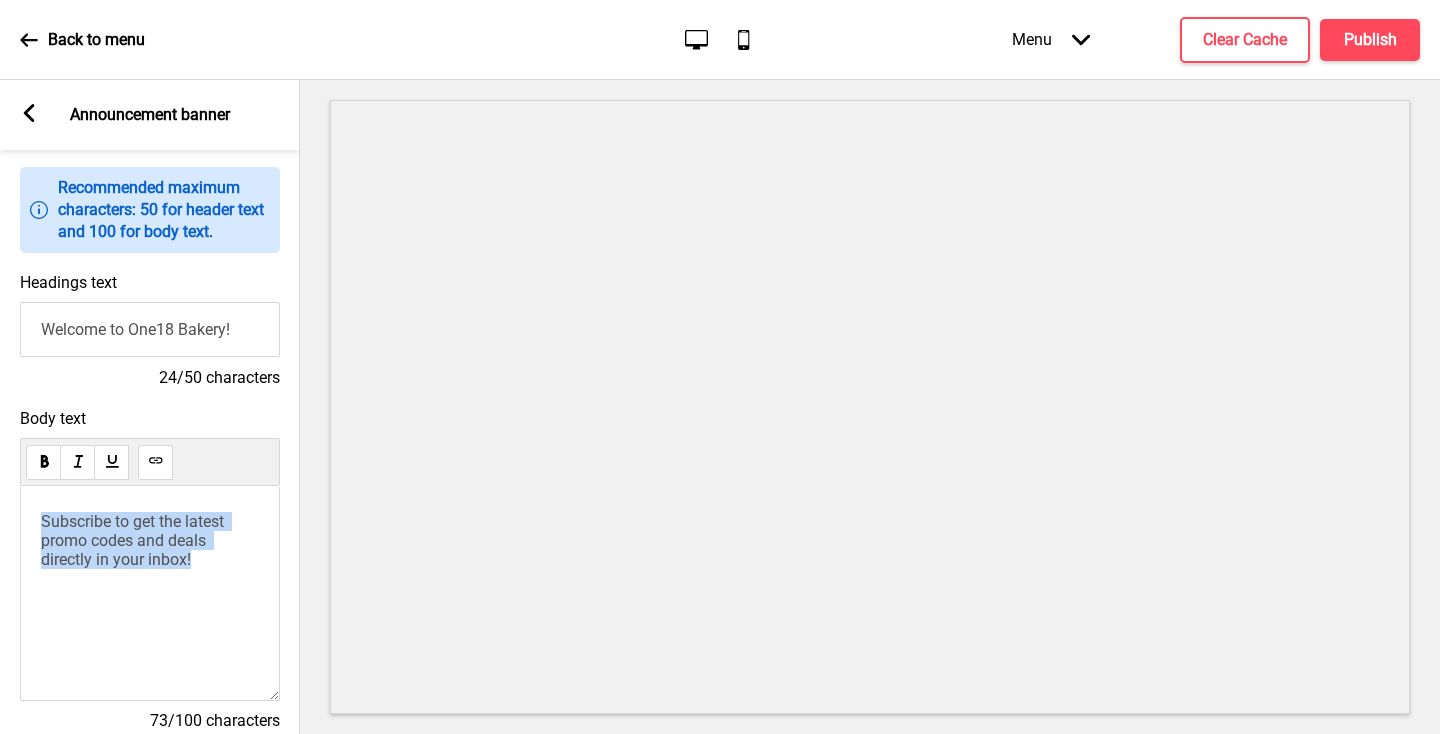 drag, startPoint x: 227, startPoint y: 565, endPoint x: 31, endPoint y: 528, distance: 199.46178 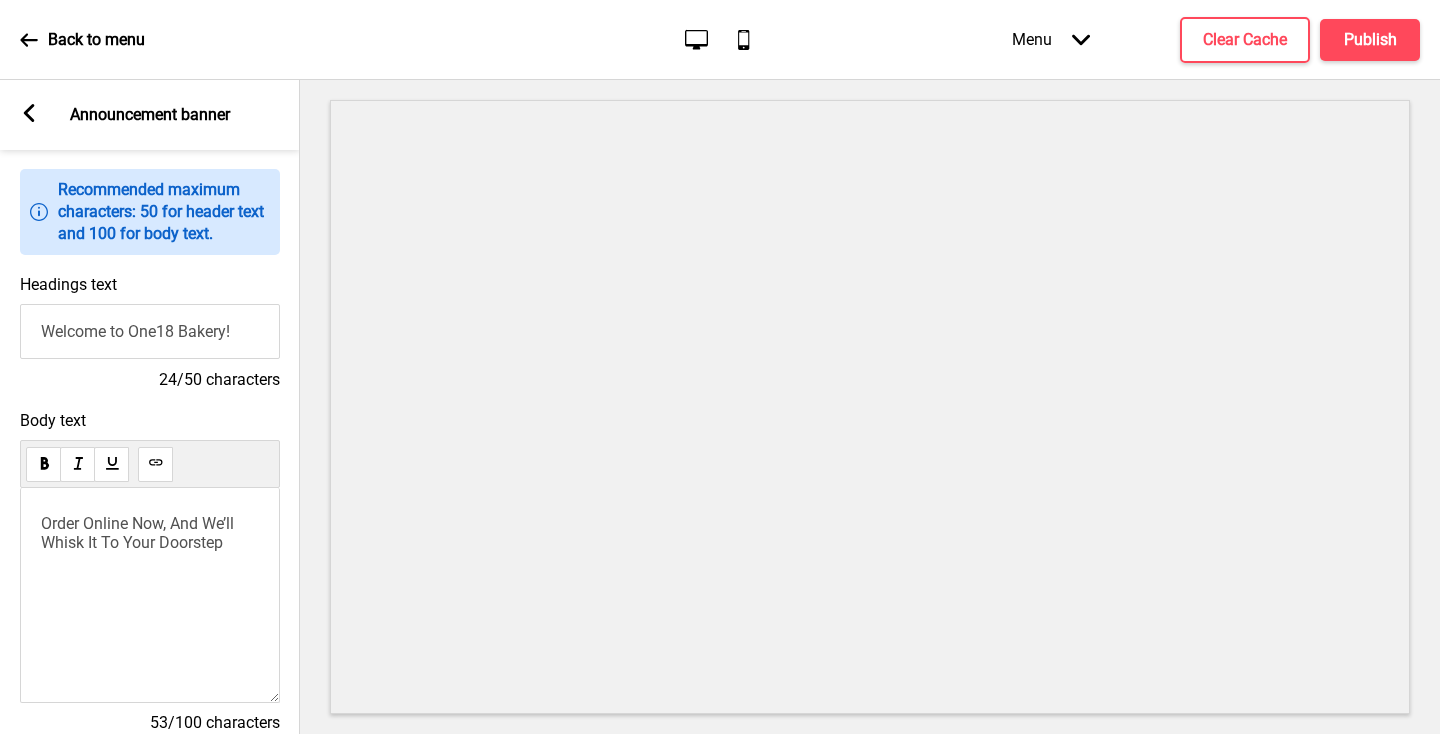 scroll, scrollTop: 0, scrollLeft: 0, axis: both 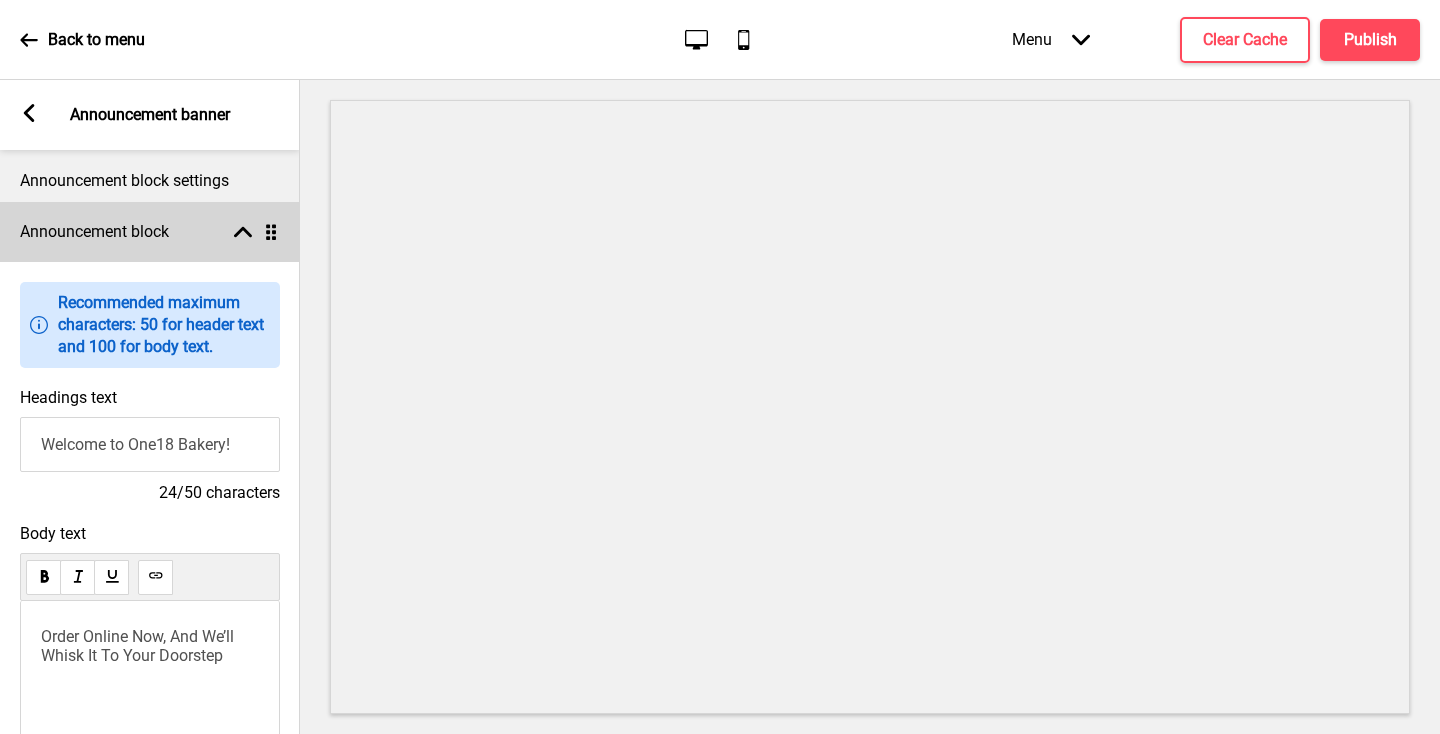 click at bounding box center (243, 232) 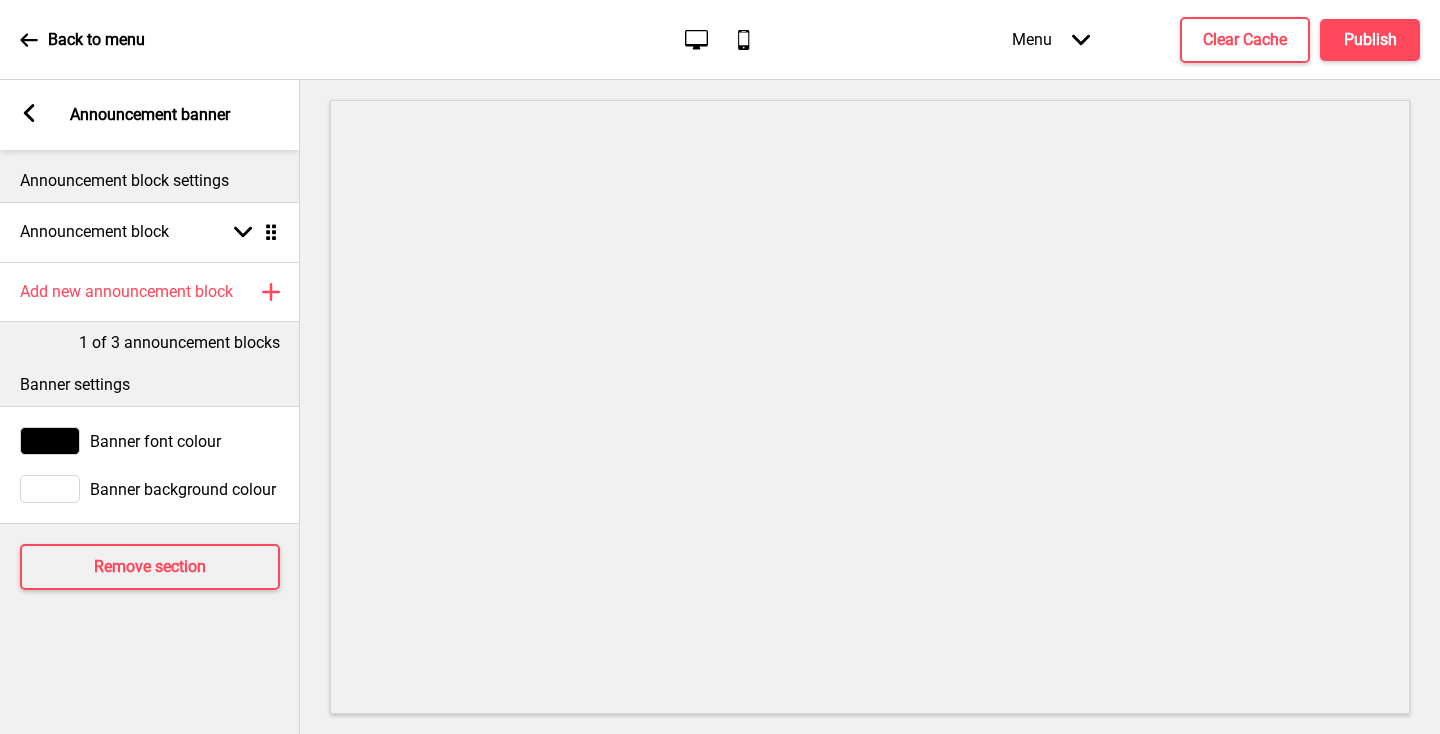 click at bounding box center [29, 113] 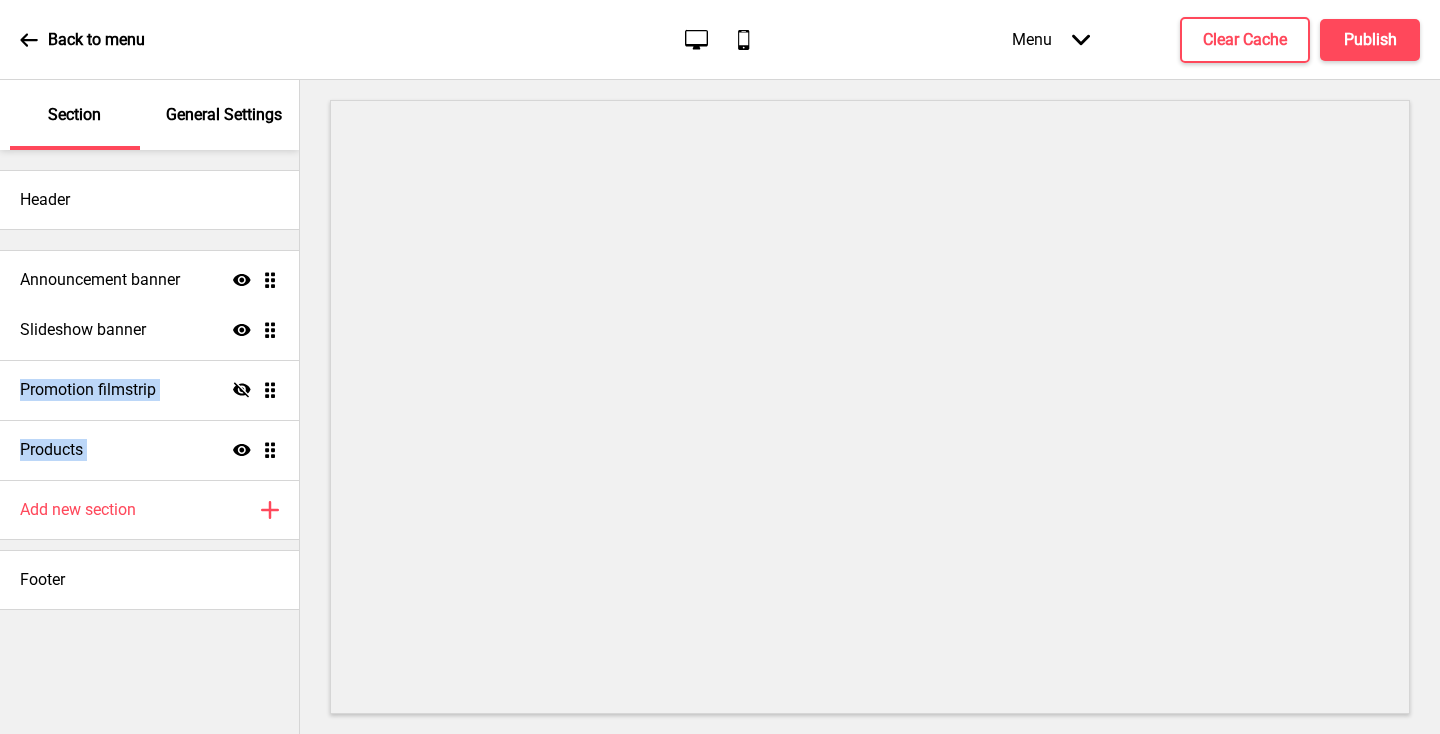 drag, startPoint x: 274, startPoint y: 452, endPoint x: 268, endPoint y: 282, distance: 170.10585 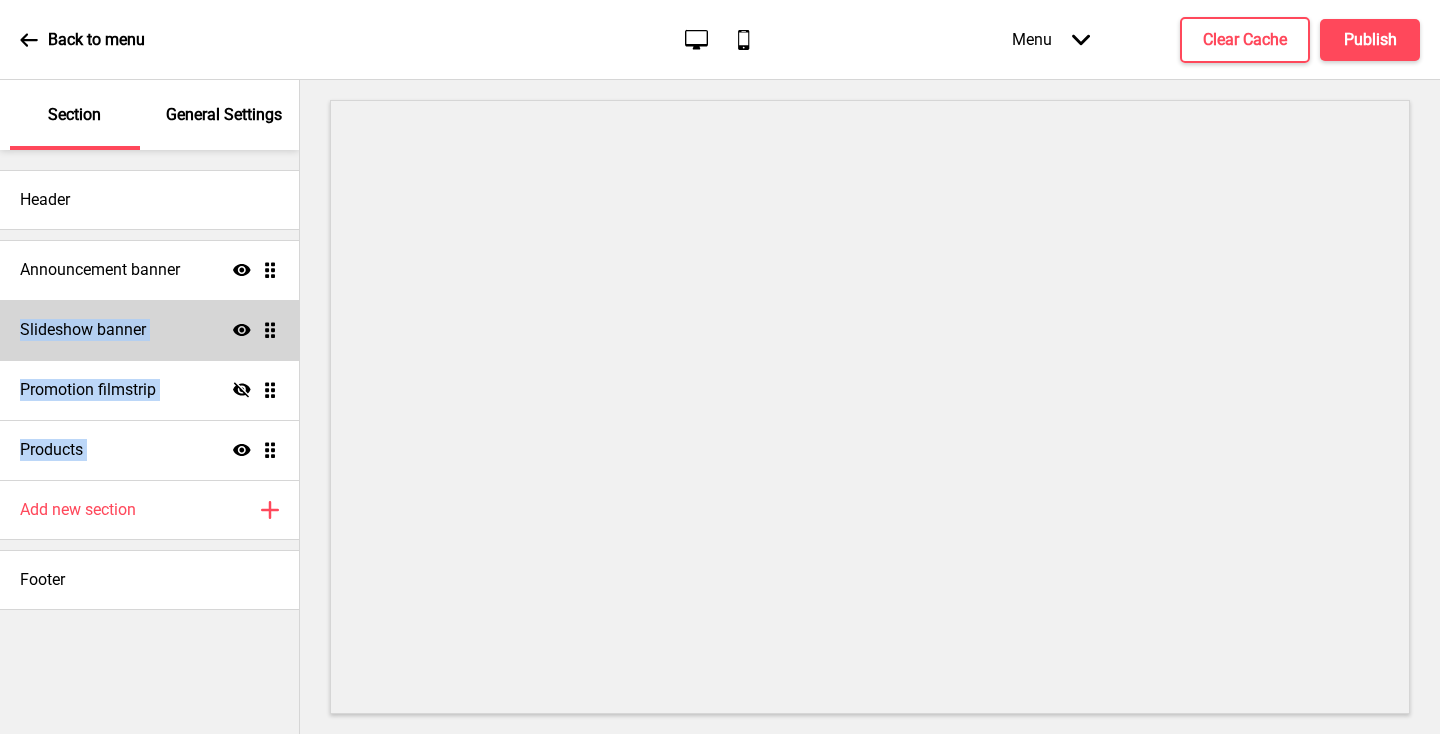 click on "Slideshow banner Show Drag" at bounding box center (149, 270) 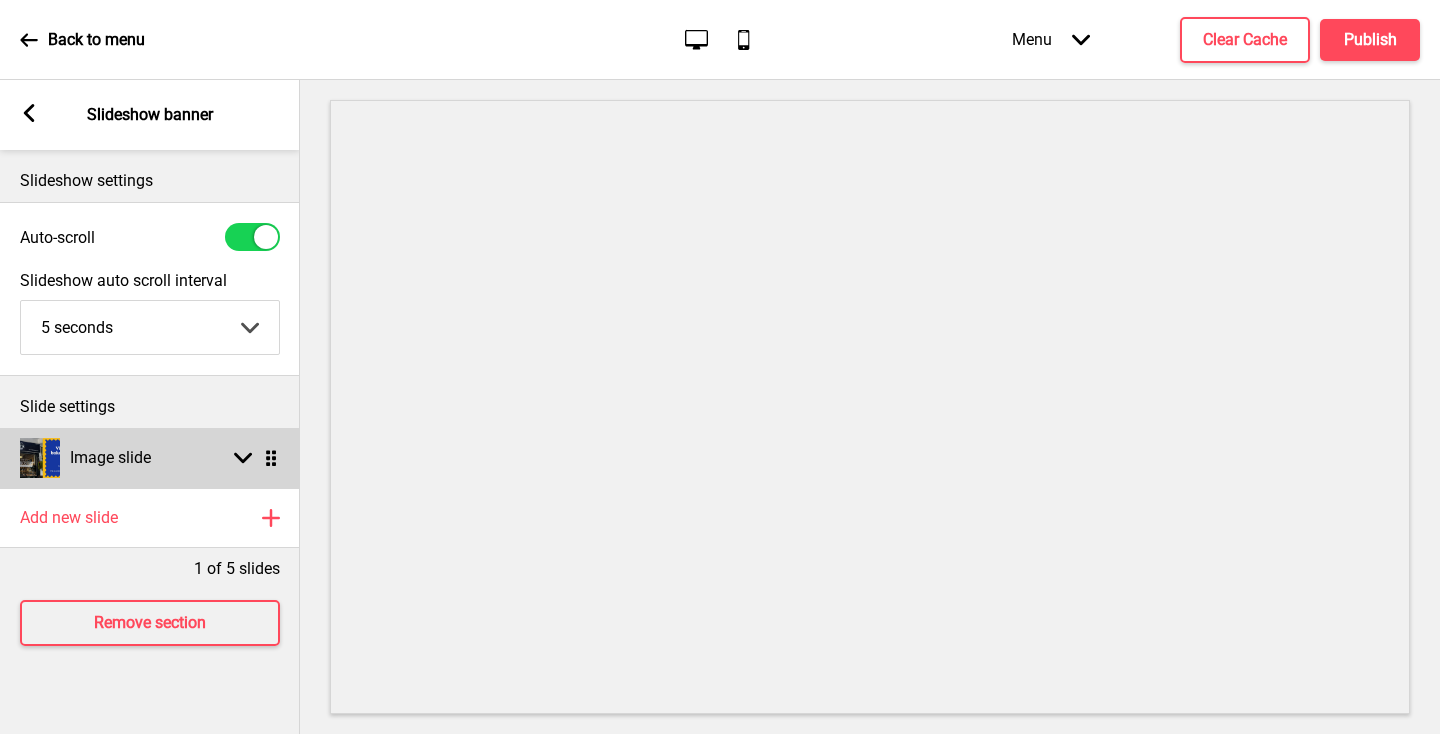 click on "Image slide Arrow down Drag" at bounding box center [150, 458] 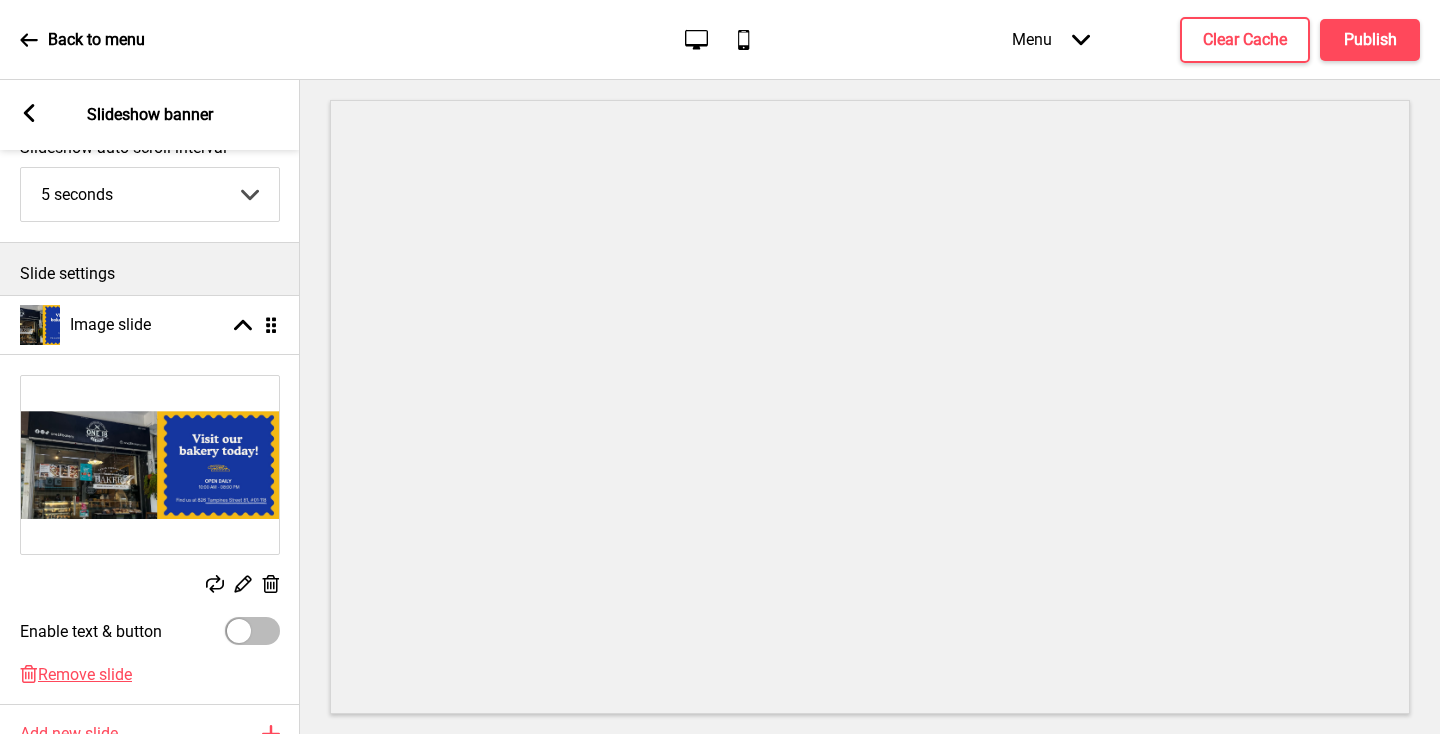 scroll, scrollTop: 149, scrollLeft: 0, axis: vertical 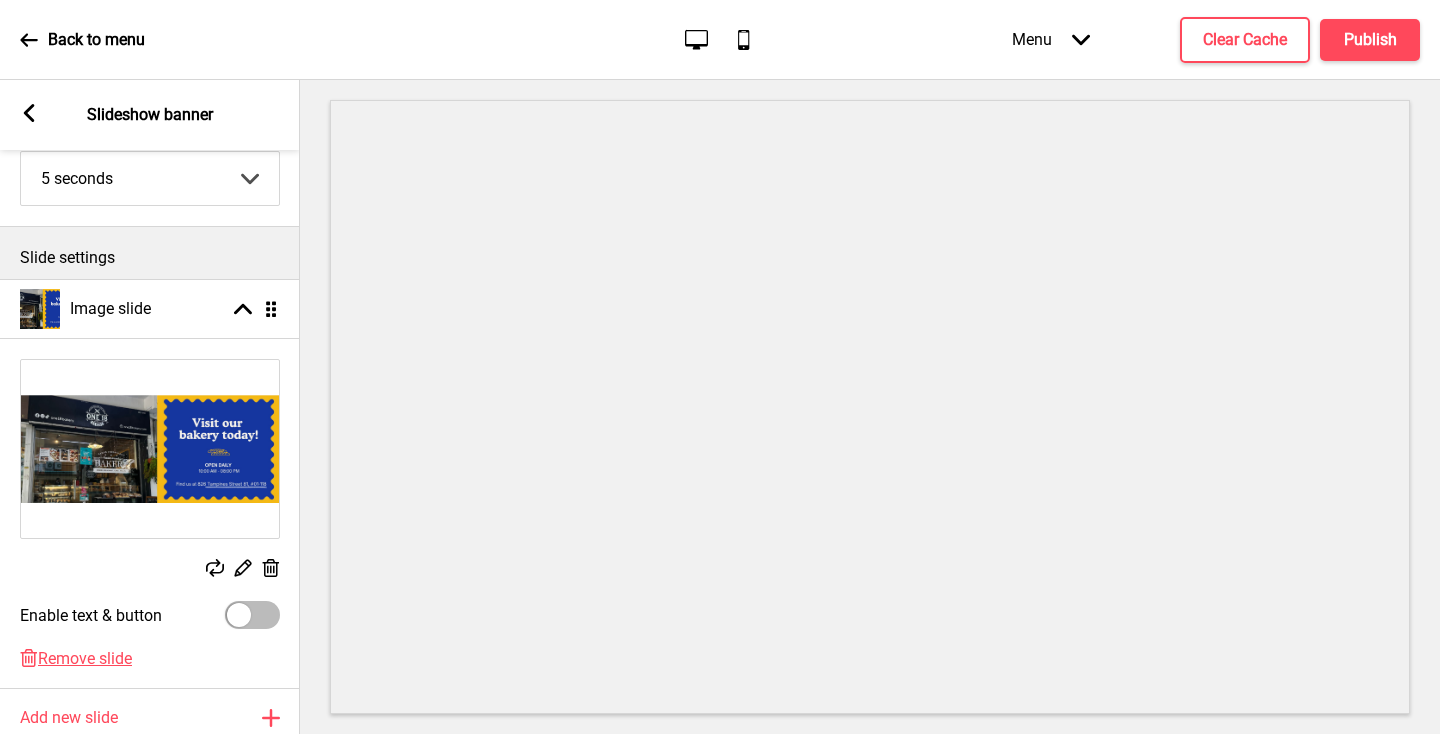 click at bounding box center (215, 568) 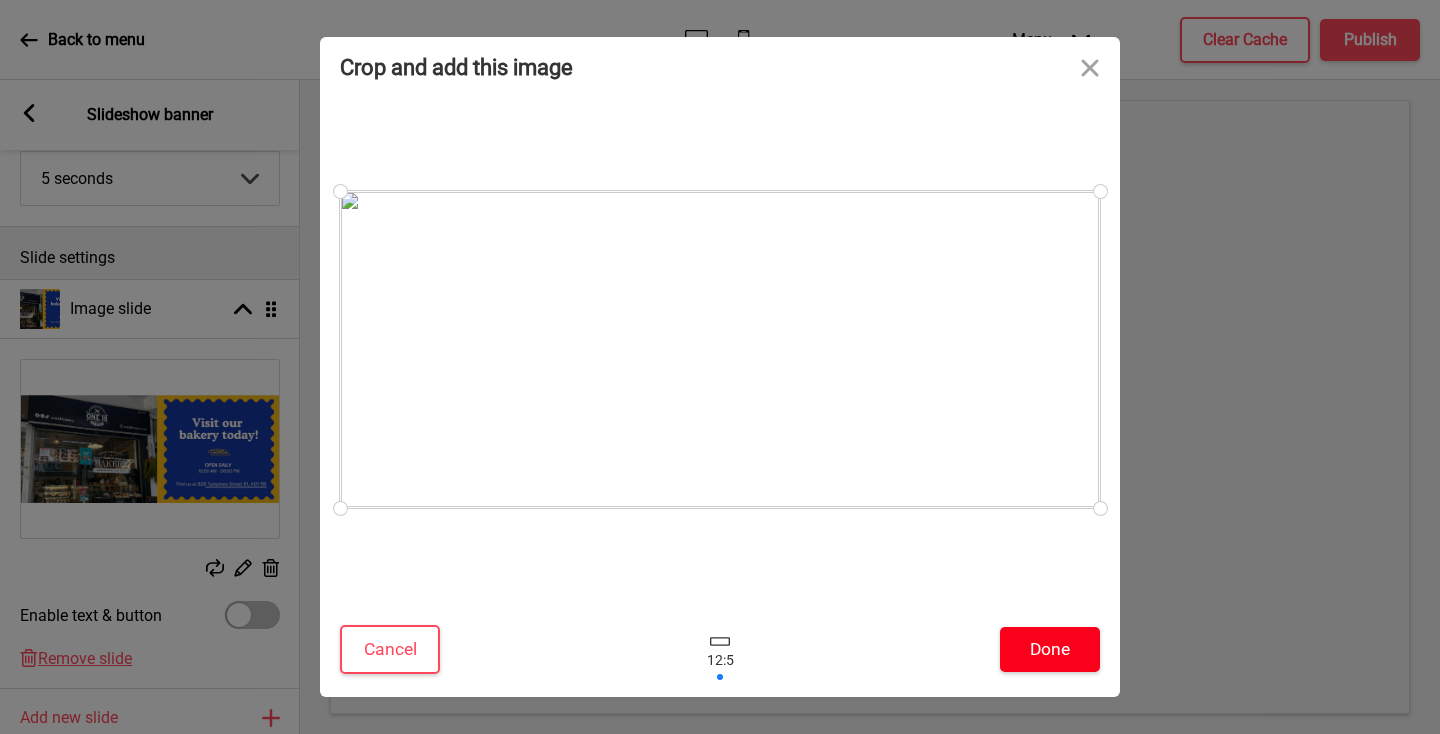 click on "Done" at bounding box center [1050, 649] 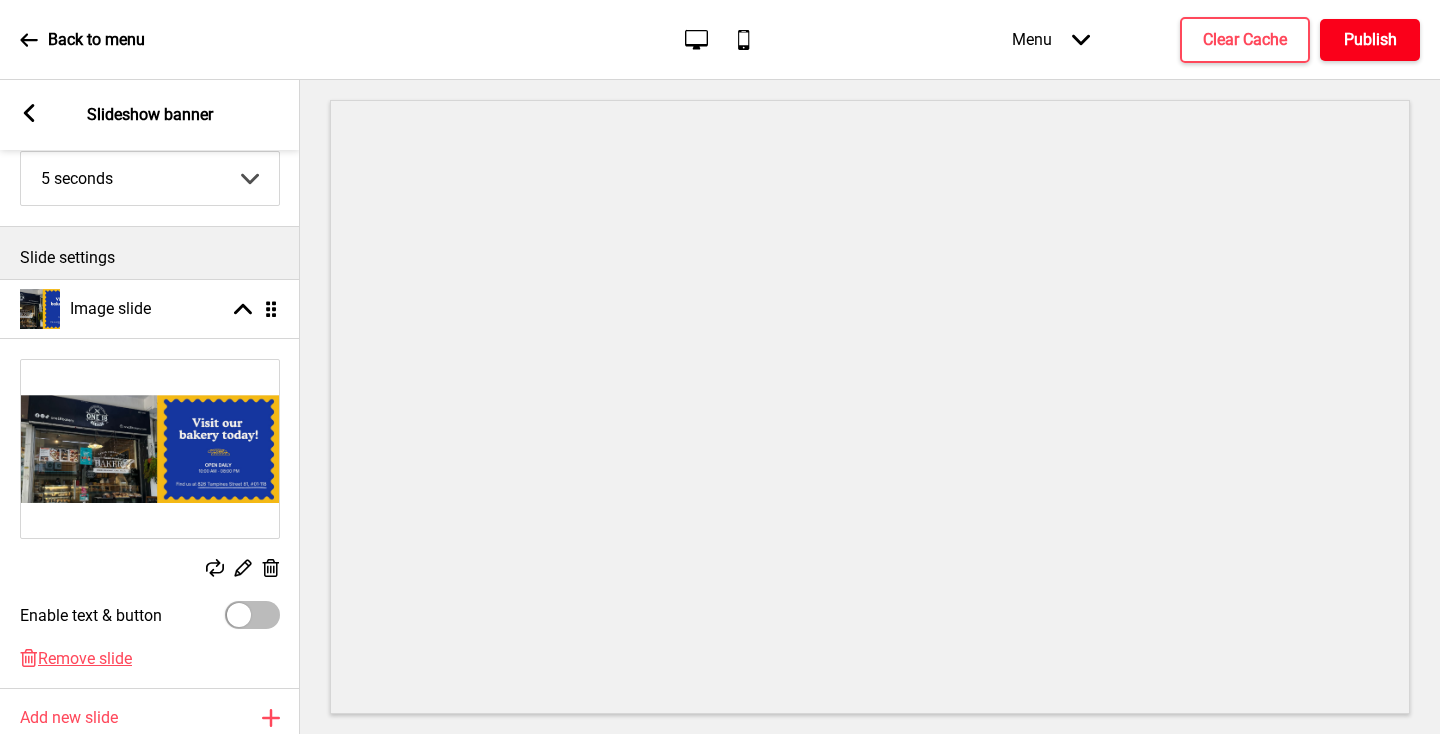 click on "Publish" at bounding box center (1370, 40) 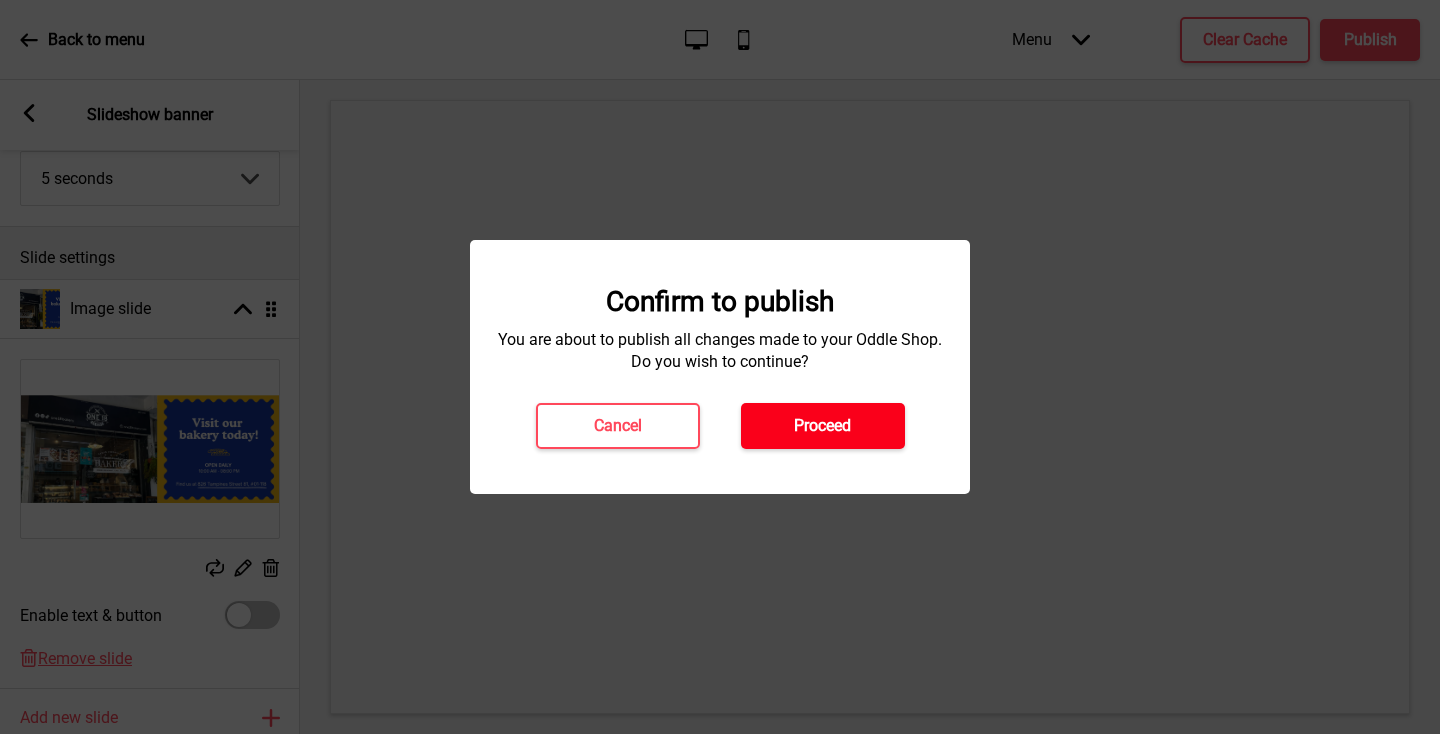 click on "Proceed" at bounding box center (823, 426) 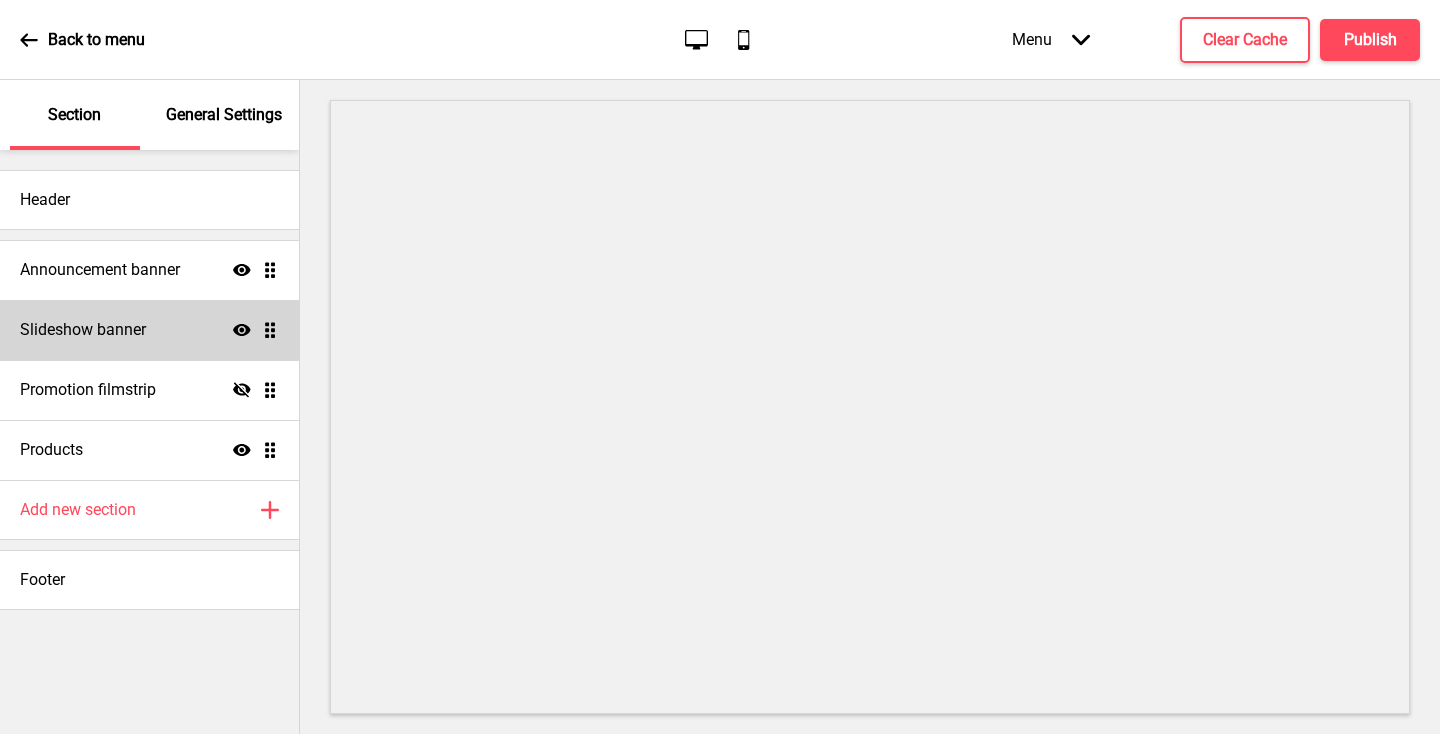 scroll, scrollTop: 0, scrollLeft: 0, axis: both 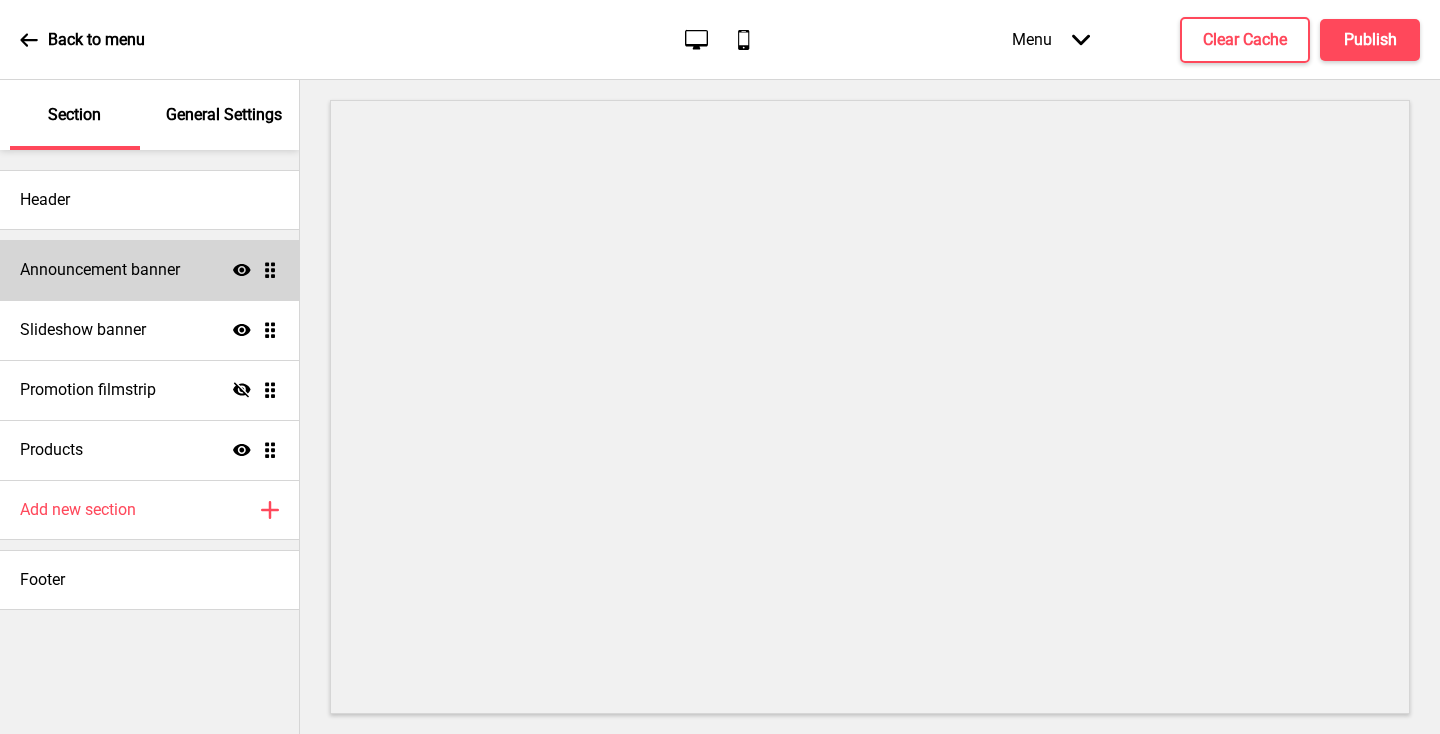 click on "Announcement banner Show Drag" at bounding box center (149, 270) 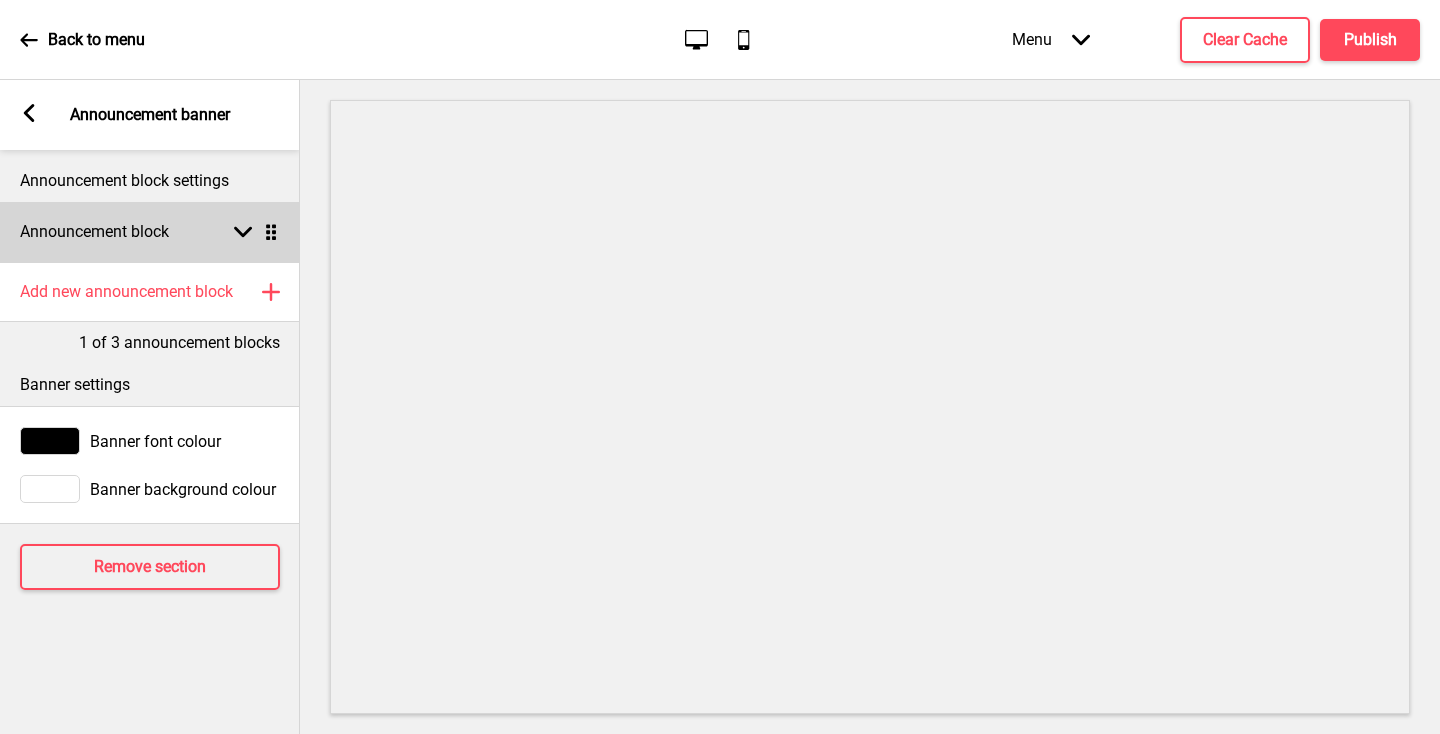 click on "Announcement block Arrow down Drag" at bounding box center (150, 232) 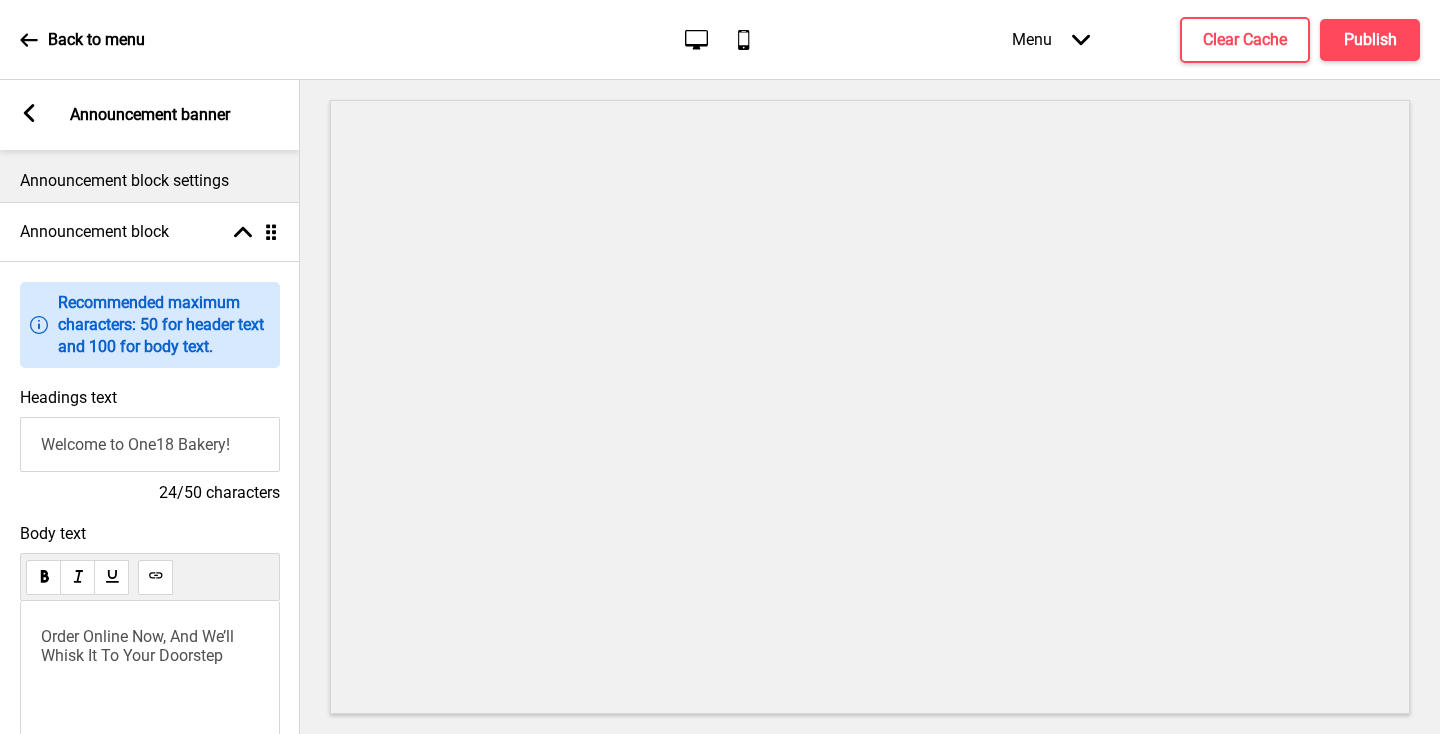 scroll, scrollTop: 43, scrollLeft: 0, axis: vertical 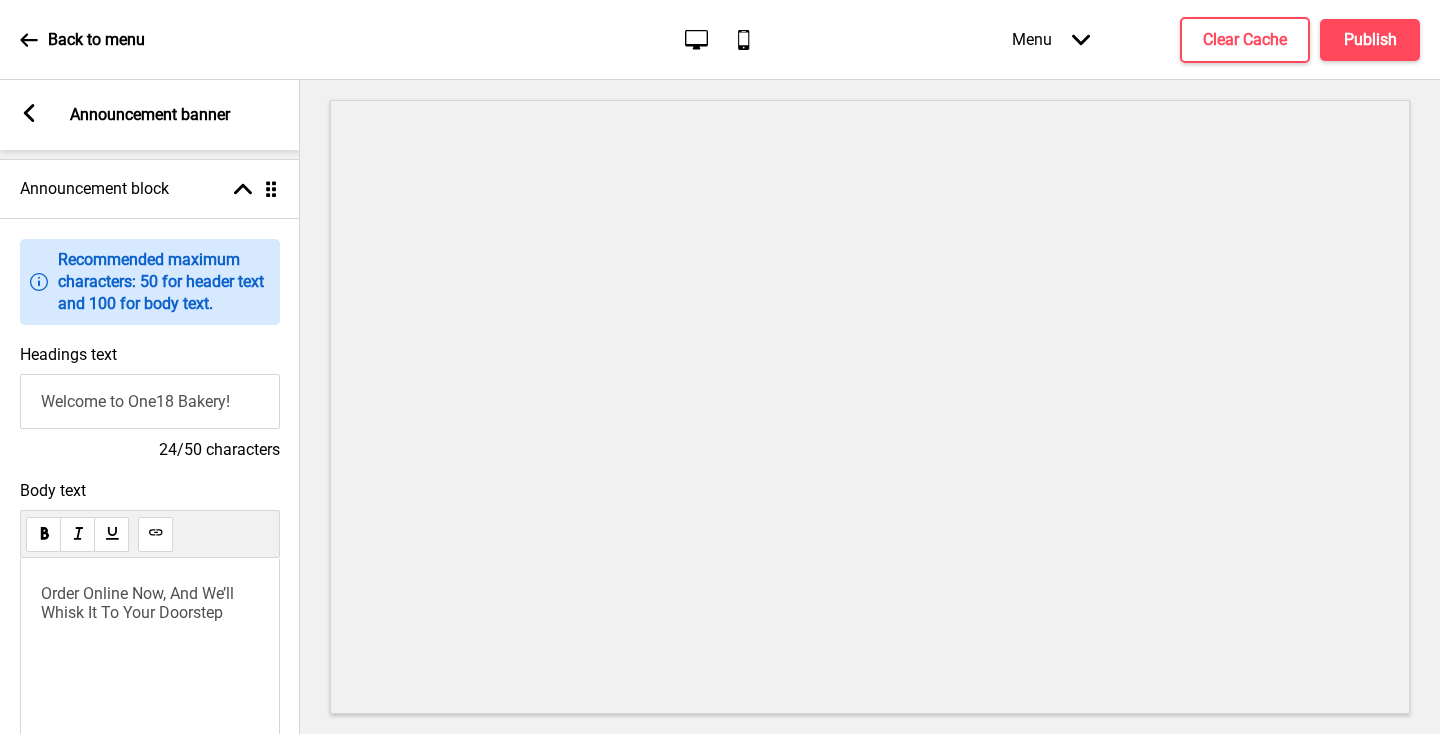 drag, startPoint x: 245, startPoint y: 401, endPoint x: 33, endPoint y: 409, distance: 212.1509 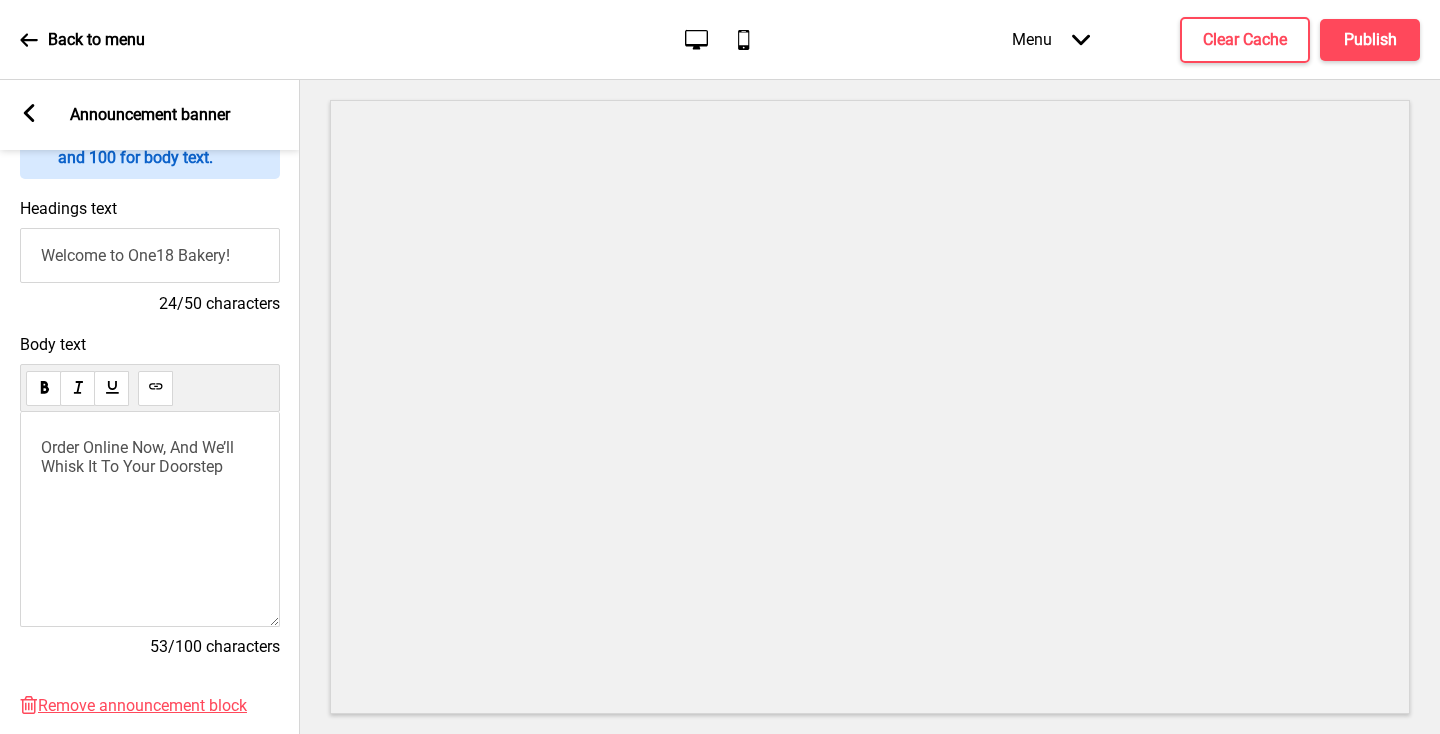 scroll, scrollTop: 243, scrollLeft: 0, axis: vertical 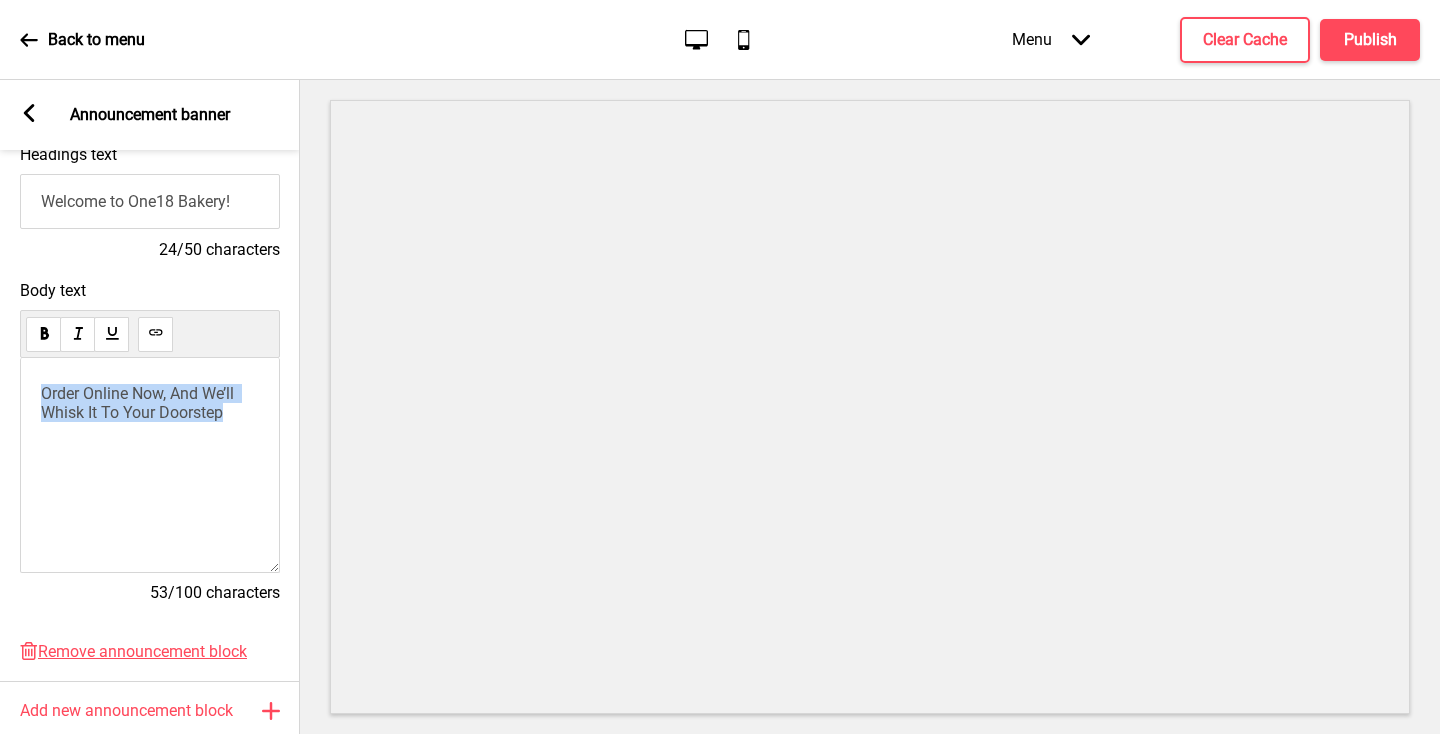 drag, startPoint x: 244, startPoint y: 405, endPoint x: 37, endPoint y: 398, distance: 207.11832 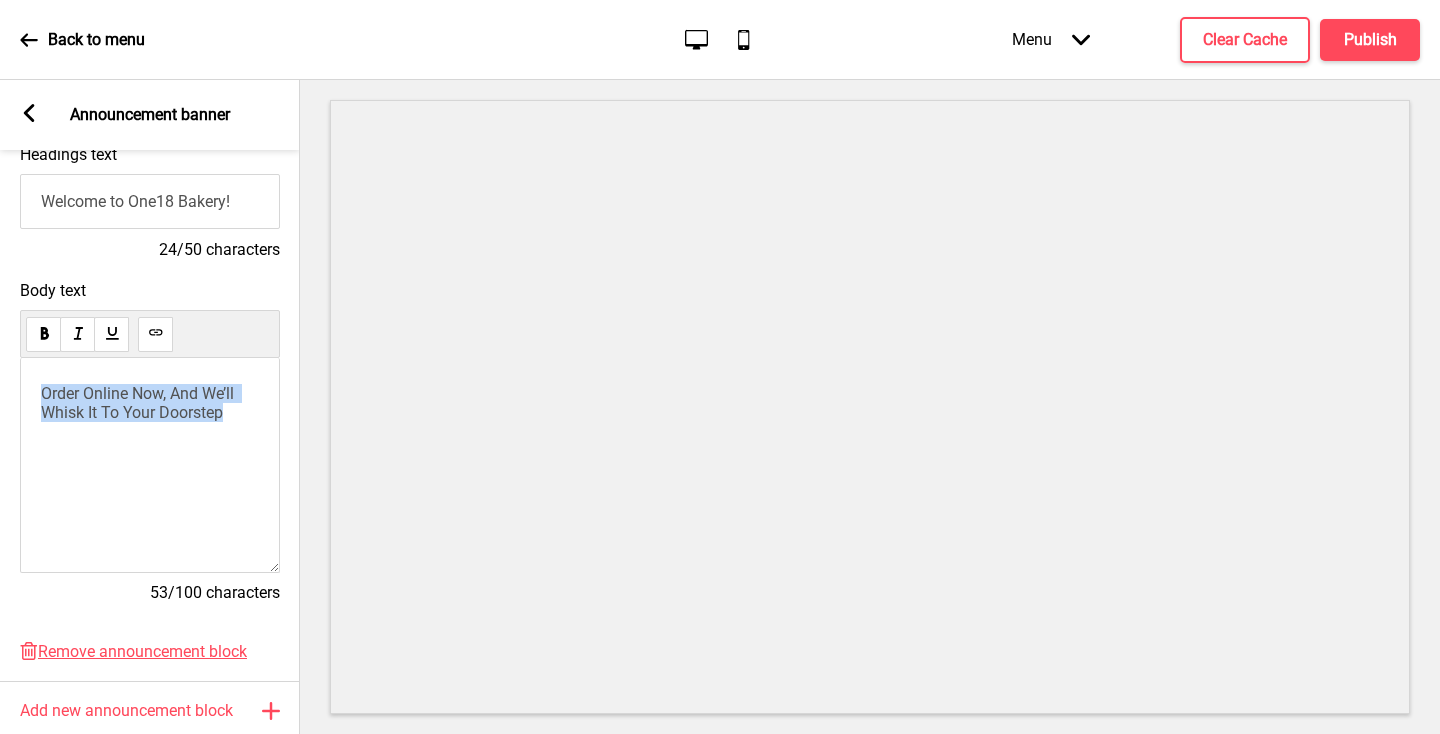 copy on "Order Online Now, And We’ll Whisk It To Your Doorstep" 